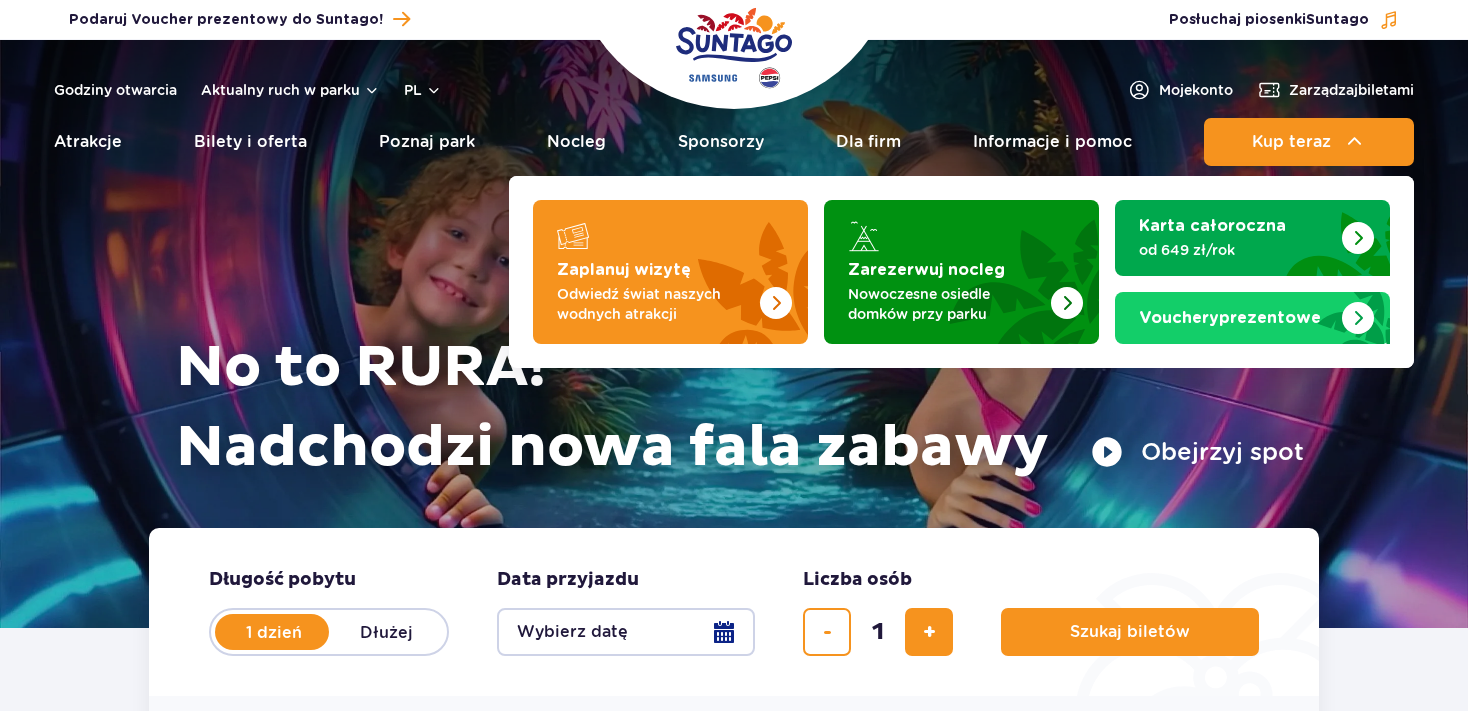 scroll, scrollTop: 0, scrollLeft: 0, axis: both 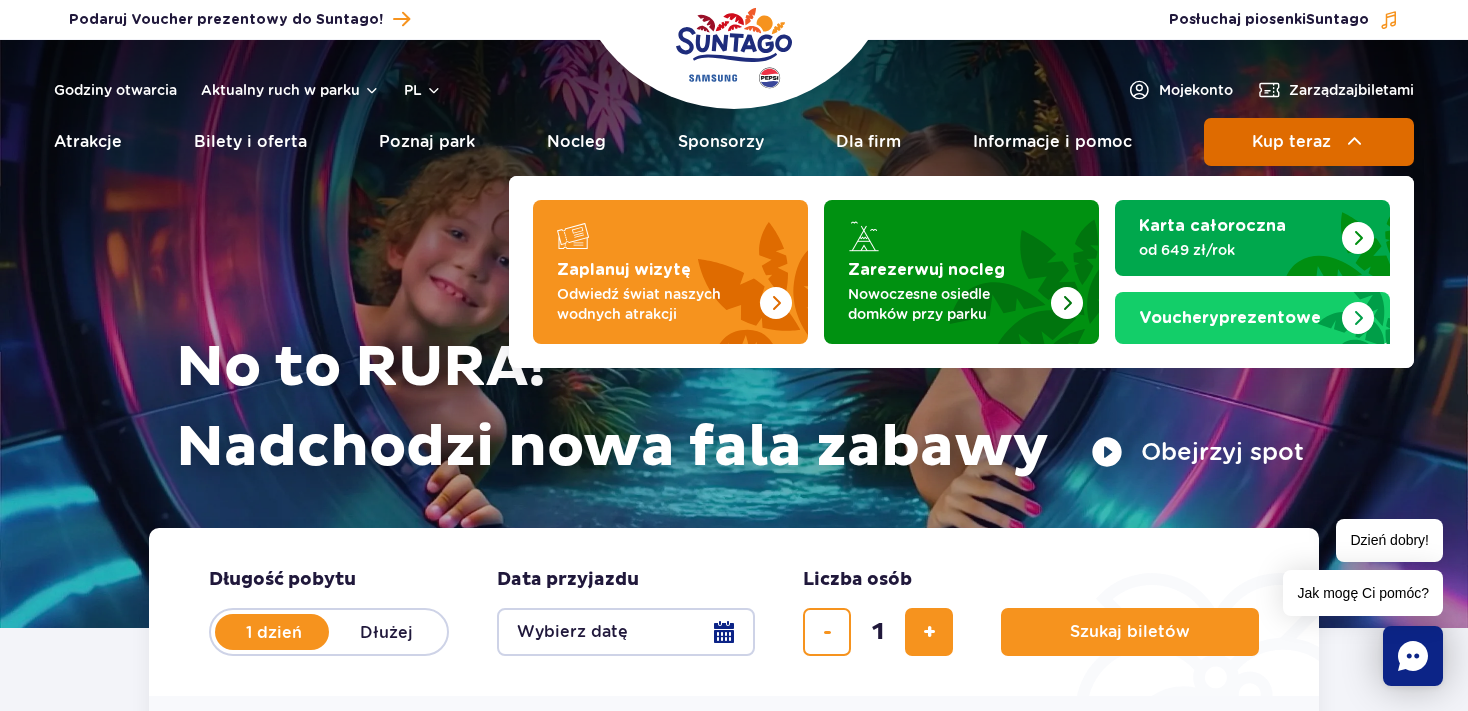 click on "Kup teraz" at bounding box center [1309, 142] 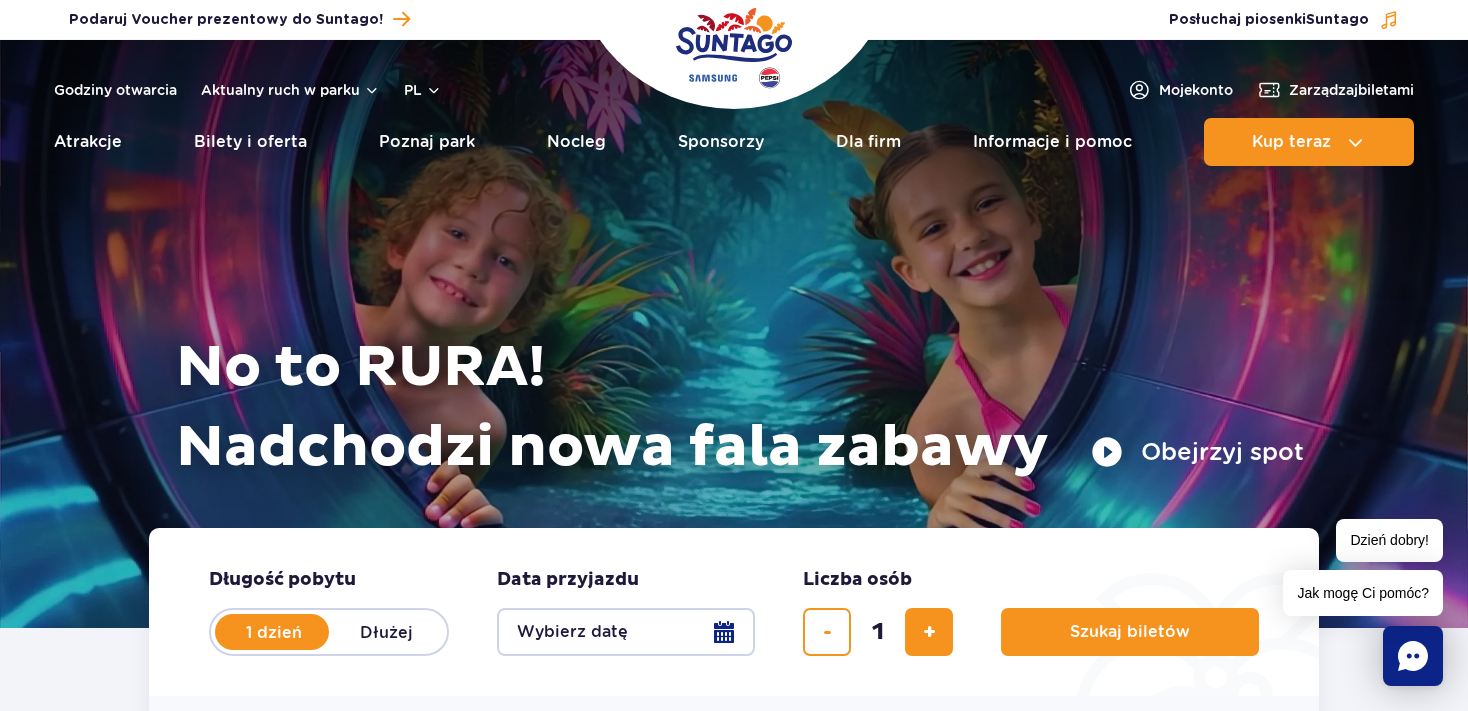 click on "Wybierz datę" at bounding box center [626, 632] 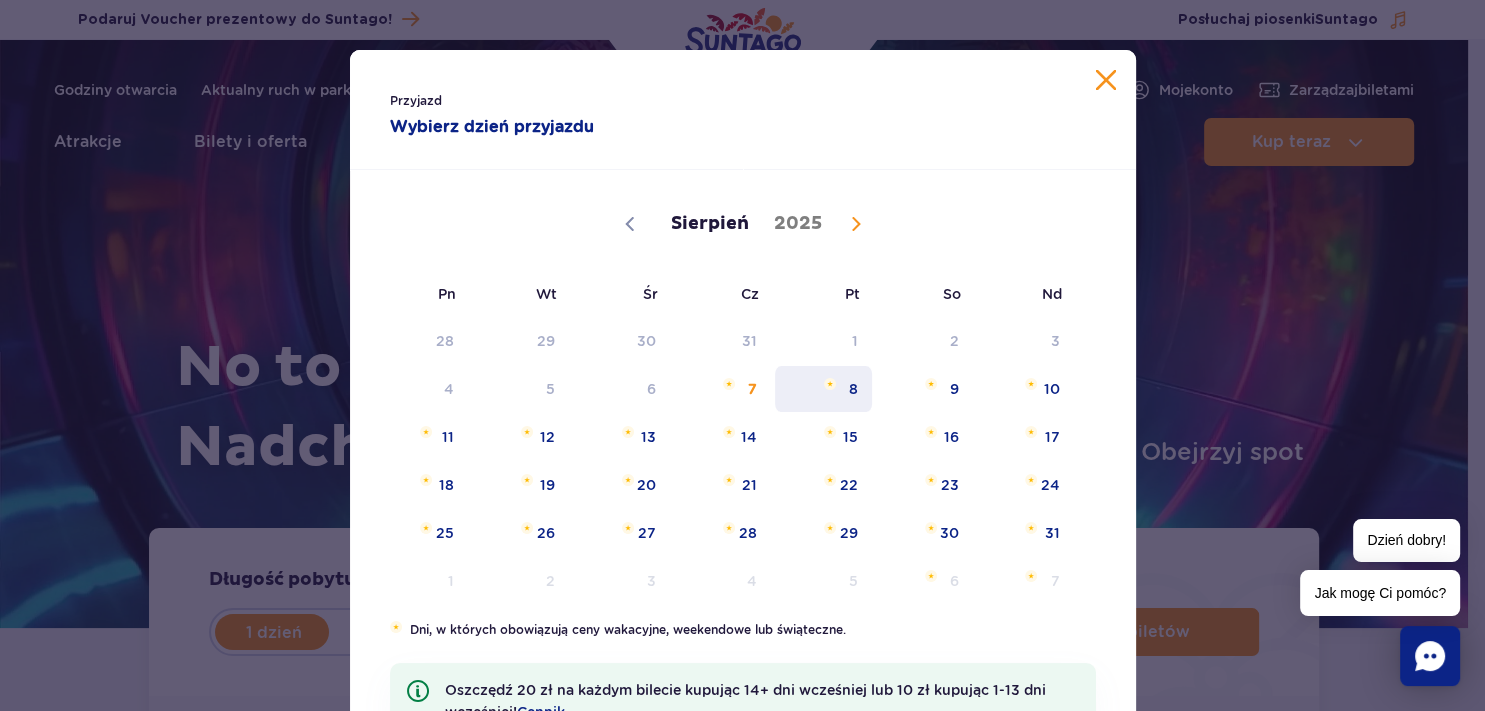 click on "8" at bounding box center [823, 389] 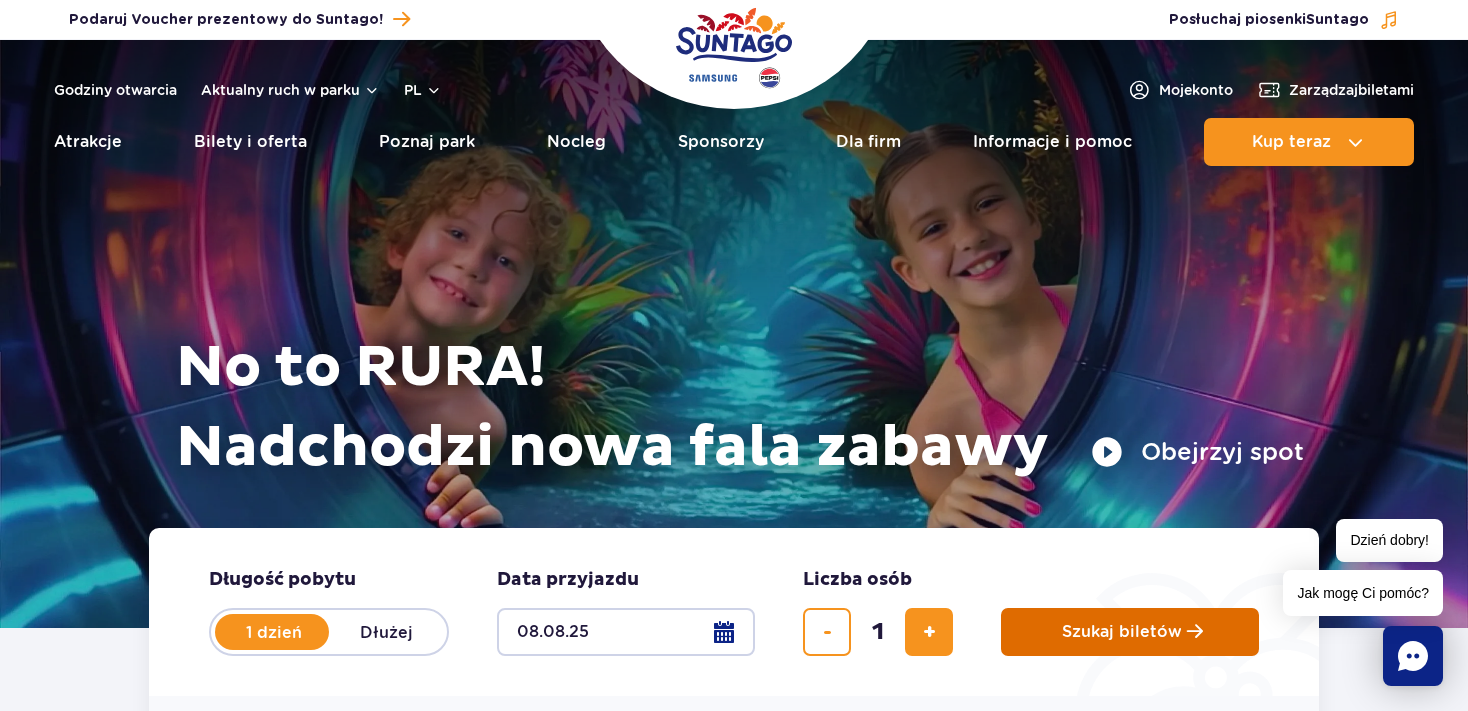 click on "Szukaj biletów" at bounding box center (1122, 632) 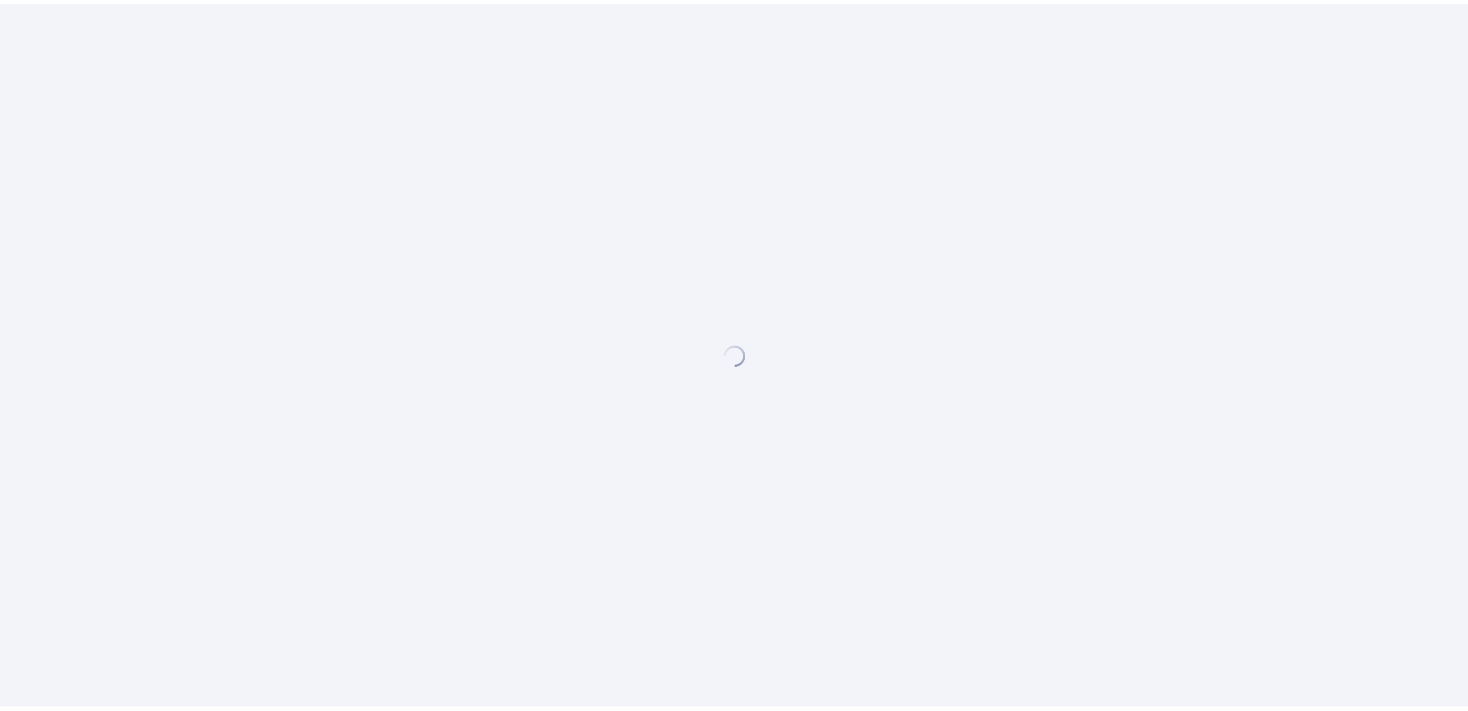 scroll, scrollTop: 0, scrollLeft: 0, axis: both 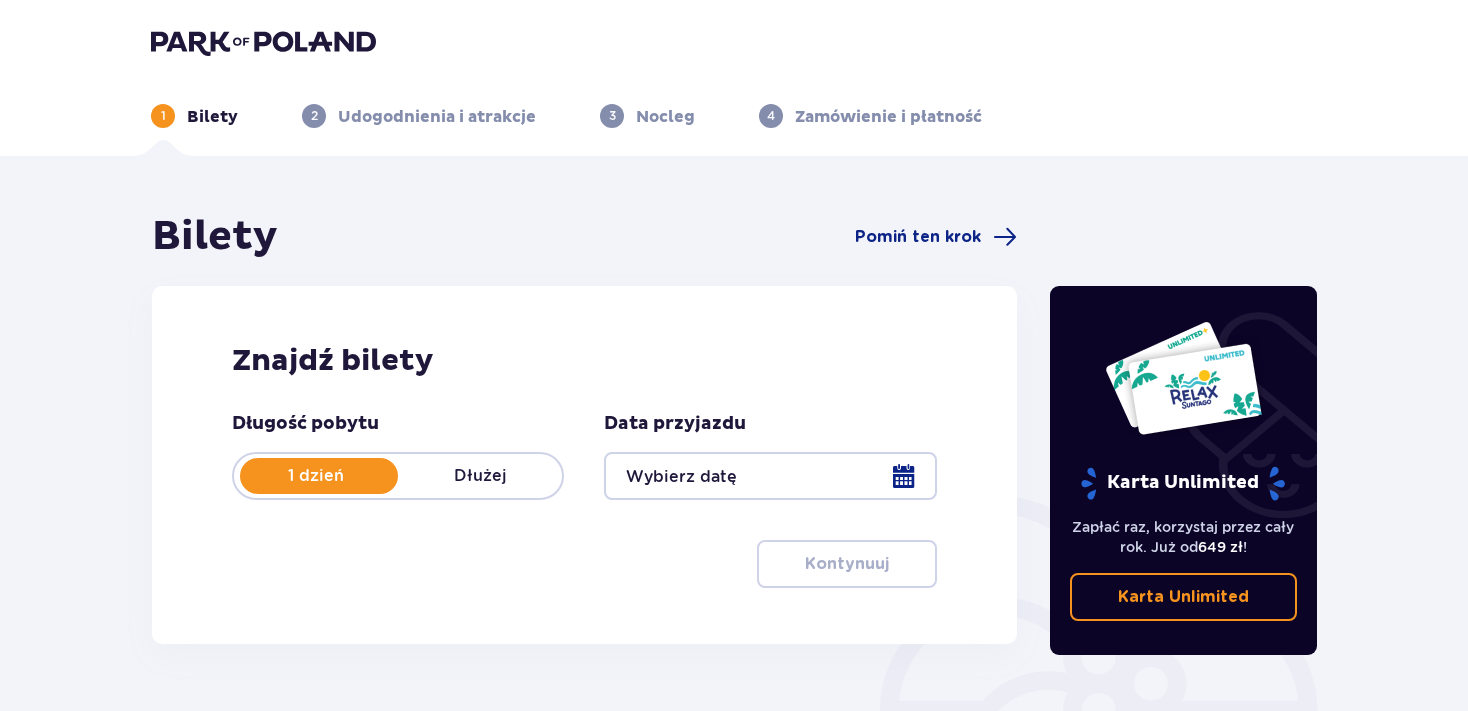 type on "08.08.25" 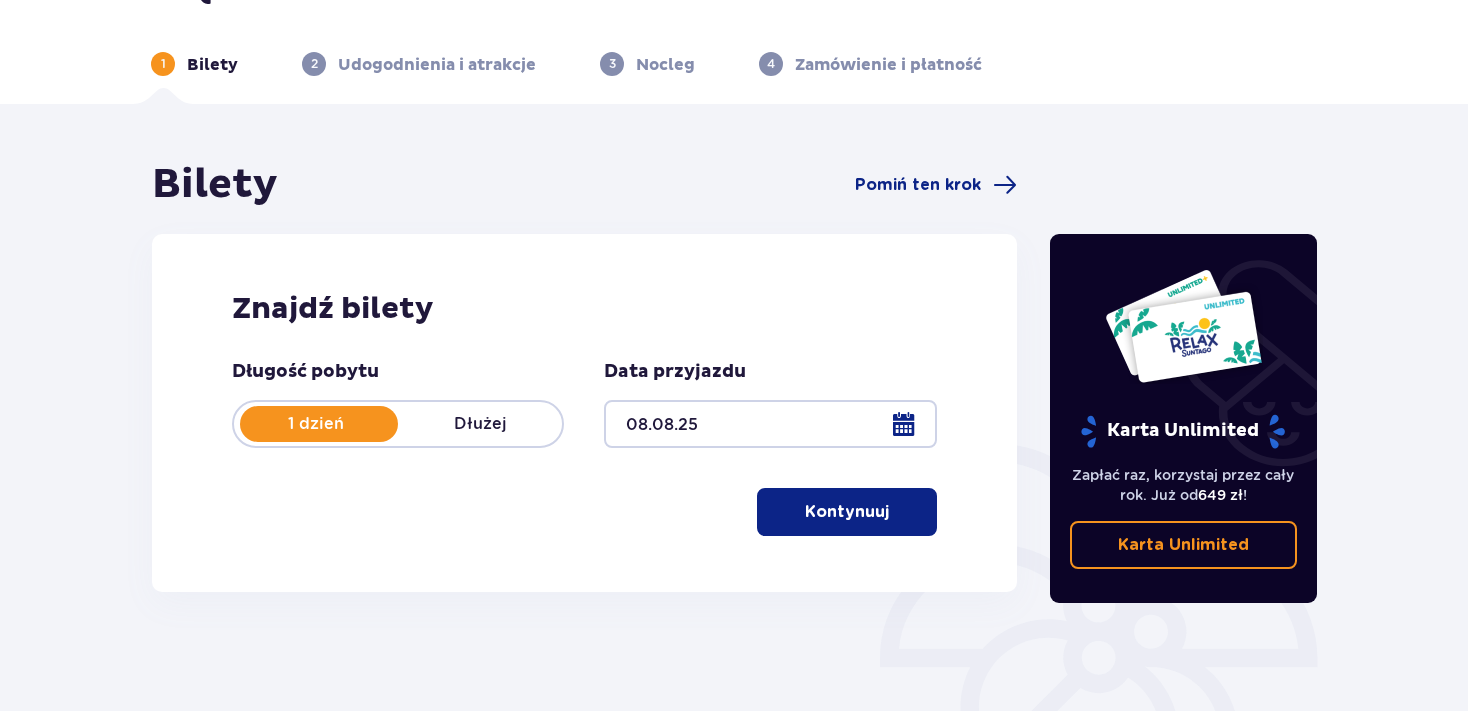 scroll, scrollTop: 105, scrollLeft: 0, axis: vertical 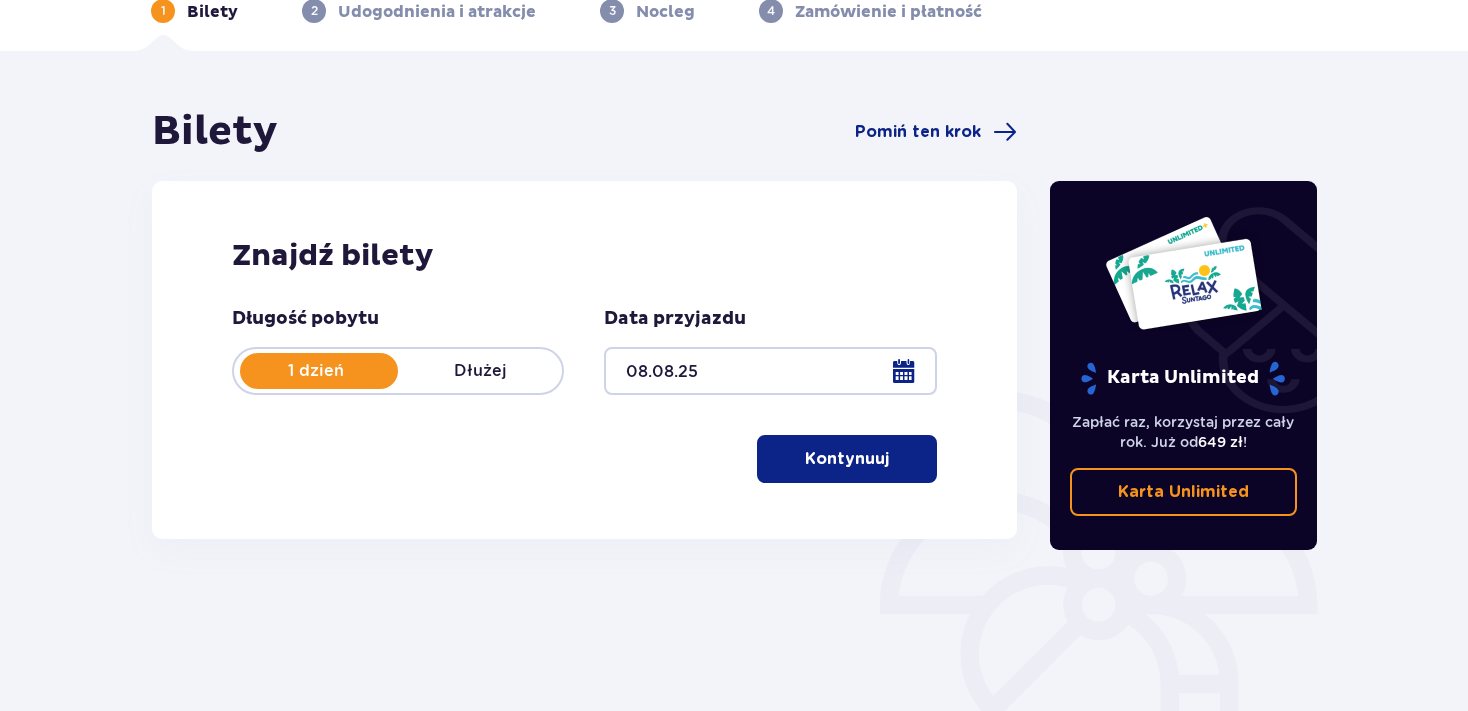 click on "Kontynuuj" at bounding box center (847, 459) 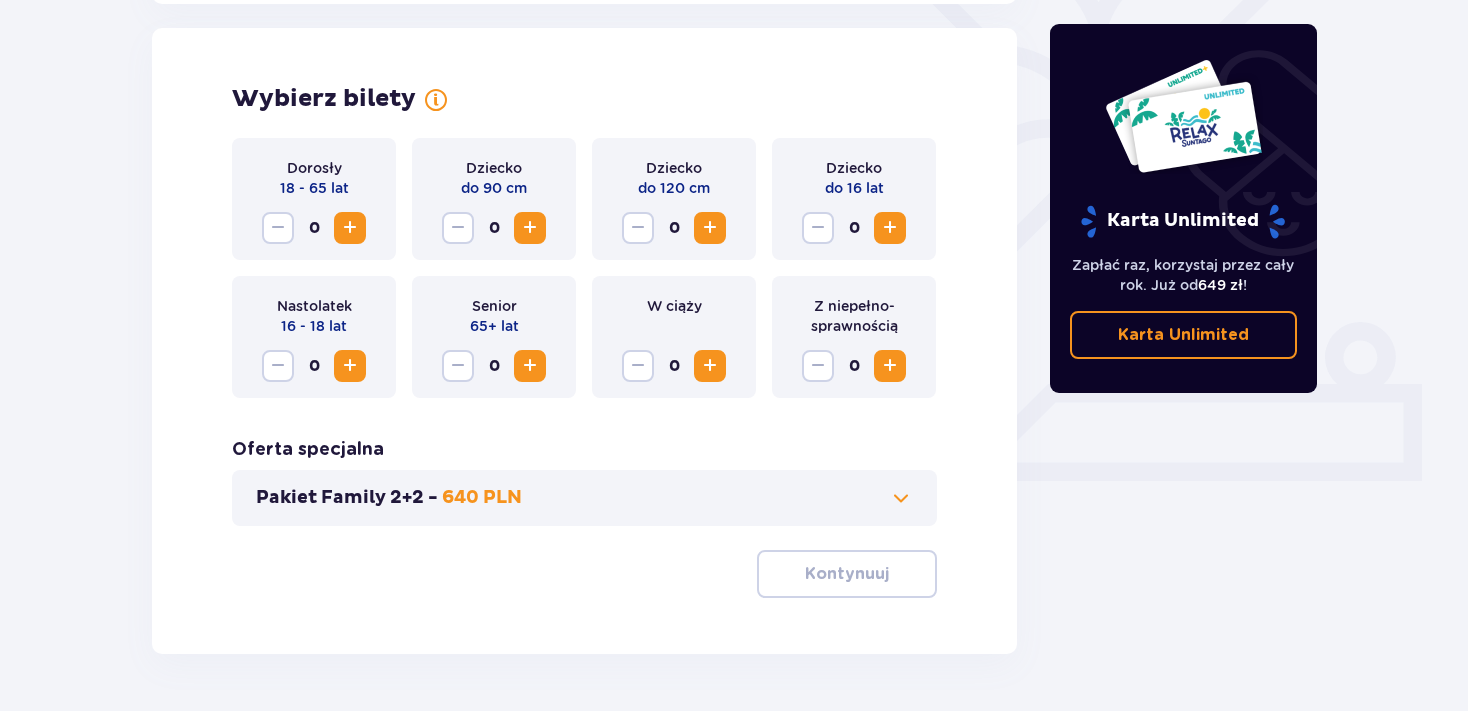 scroll, scrollTop: 556, scrollLeft: 0, axis: vertical 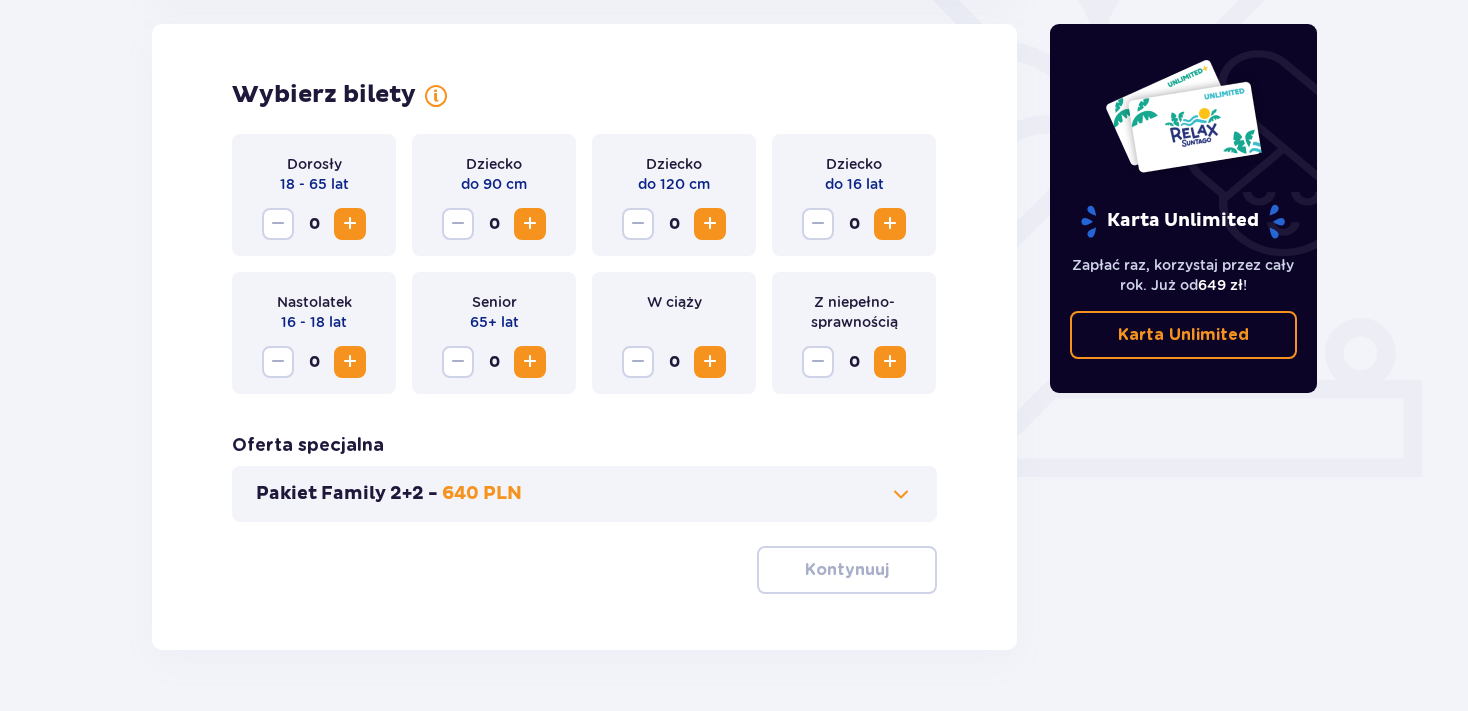 click at bounding box center (901, 494) 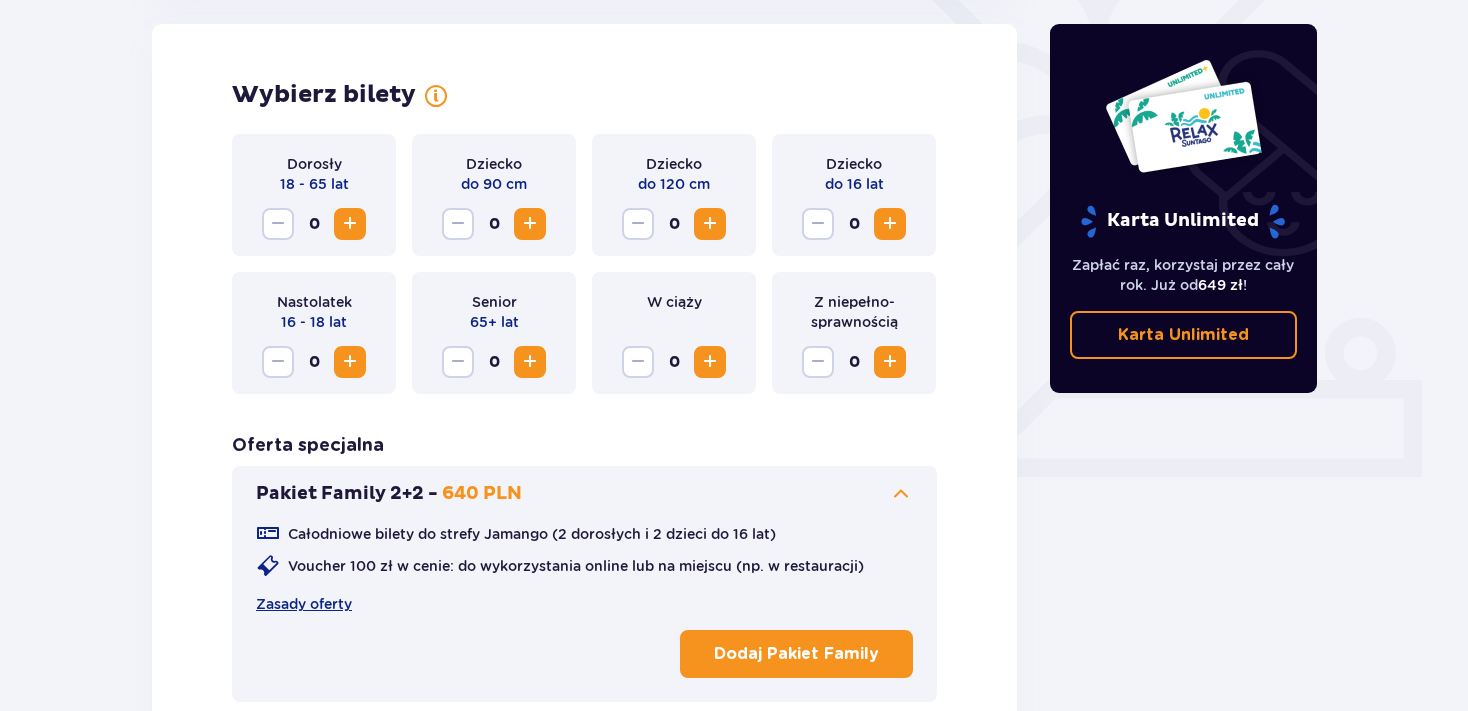 click on "Dodaj Pakiet Family" at bounding box center [796, 654] 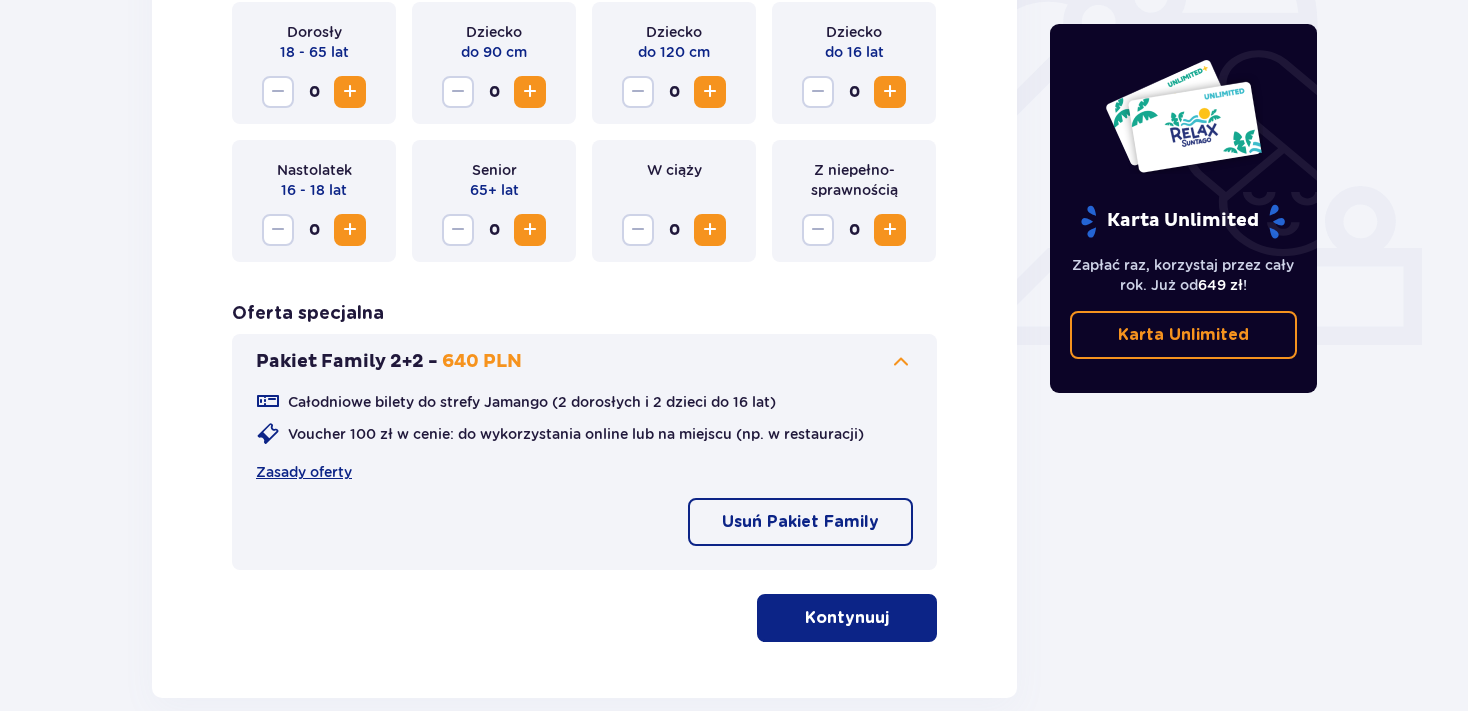 scroll, scrollTop: 795, scrollLeft: 0, axis: vertical 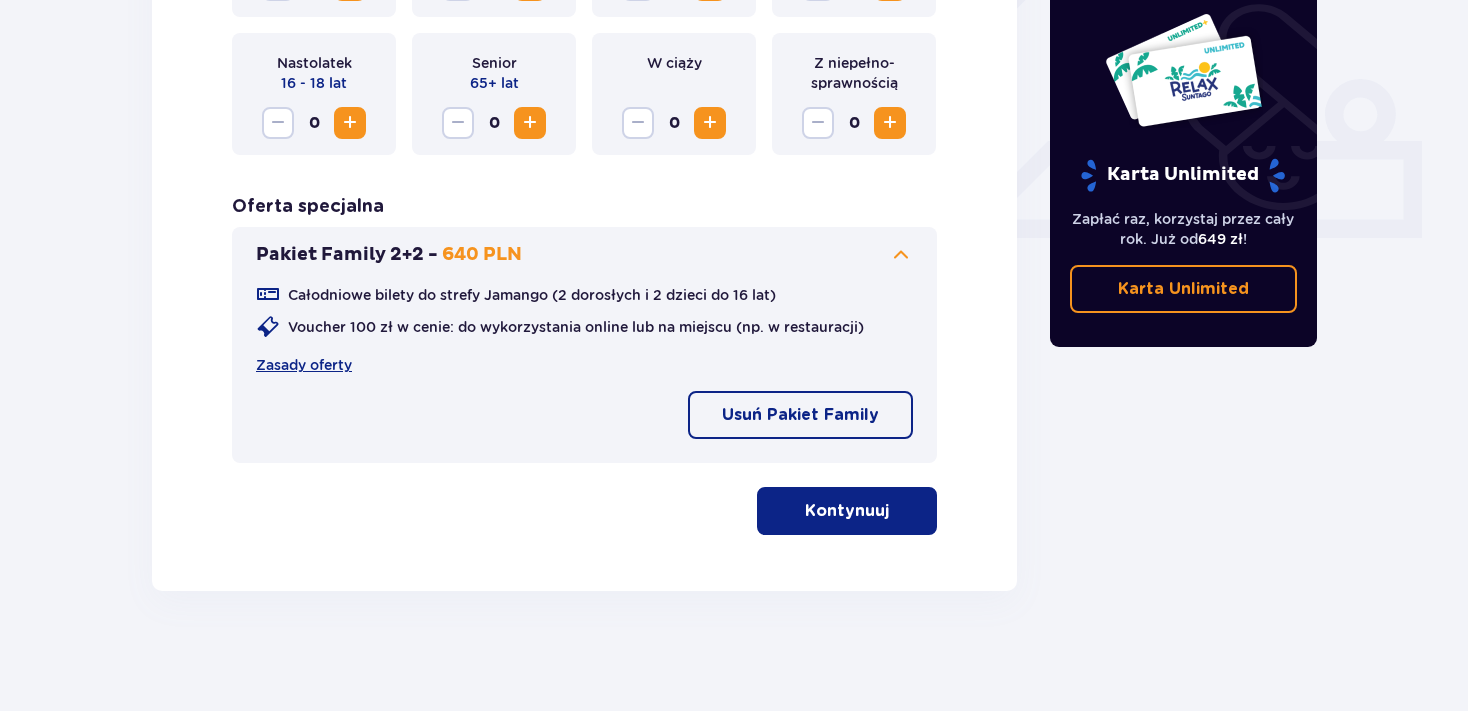 click on "Kontynuuj" at bounding box center [847, 511] 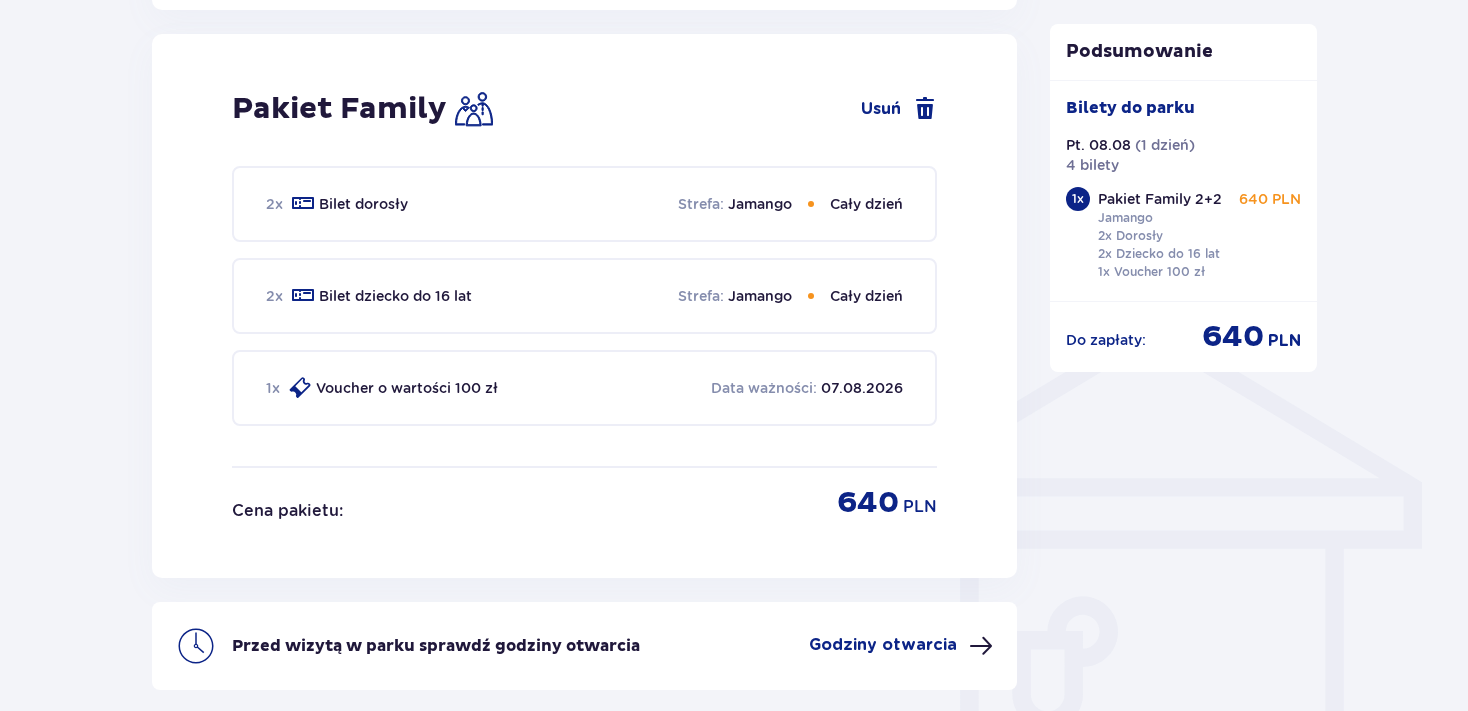 scroll, scrollTop: 1472, scrollLeft: 0, axis: vertical 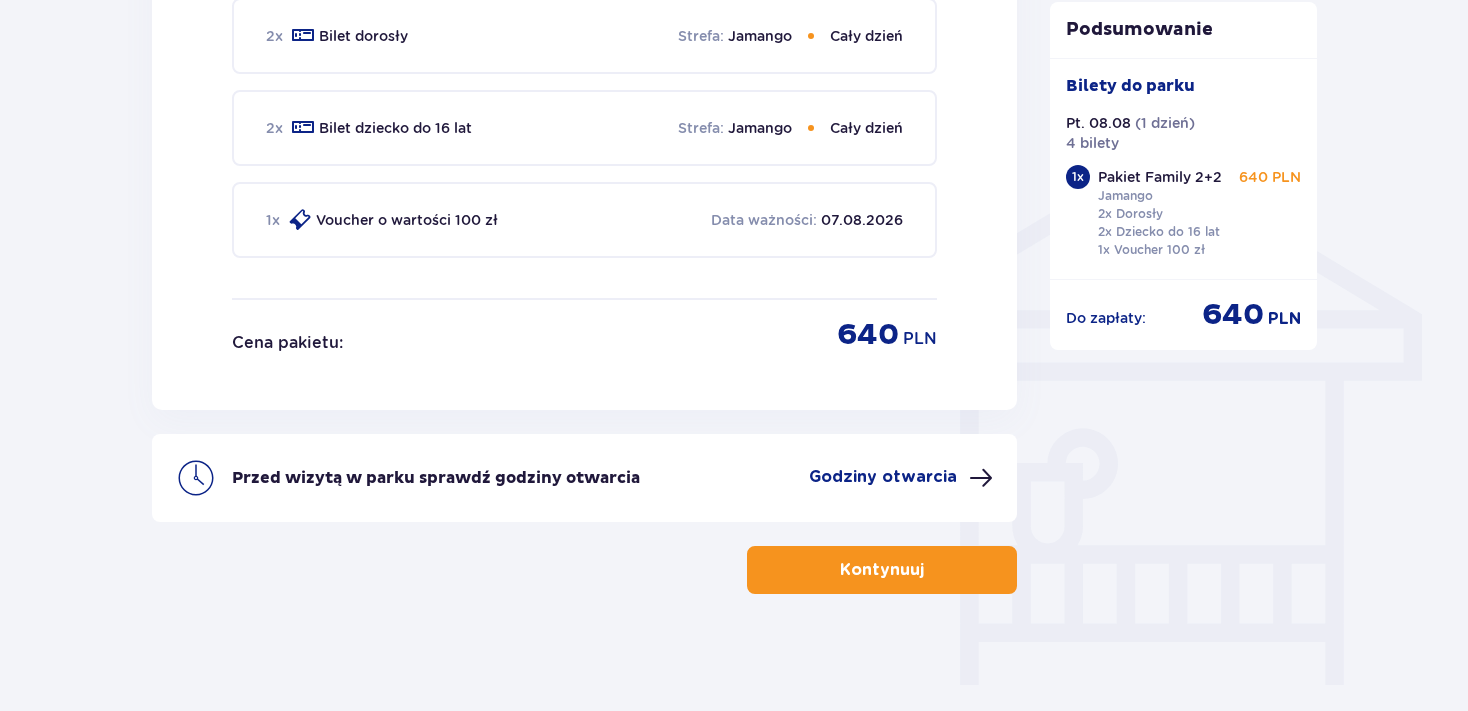 click on "Kontynuuj" at bounding box center (882, 570) 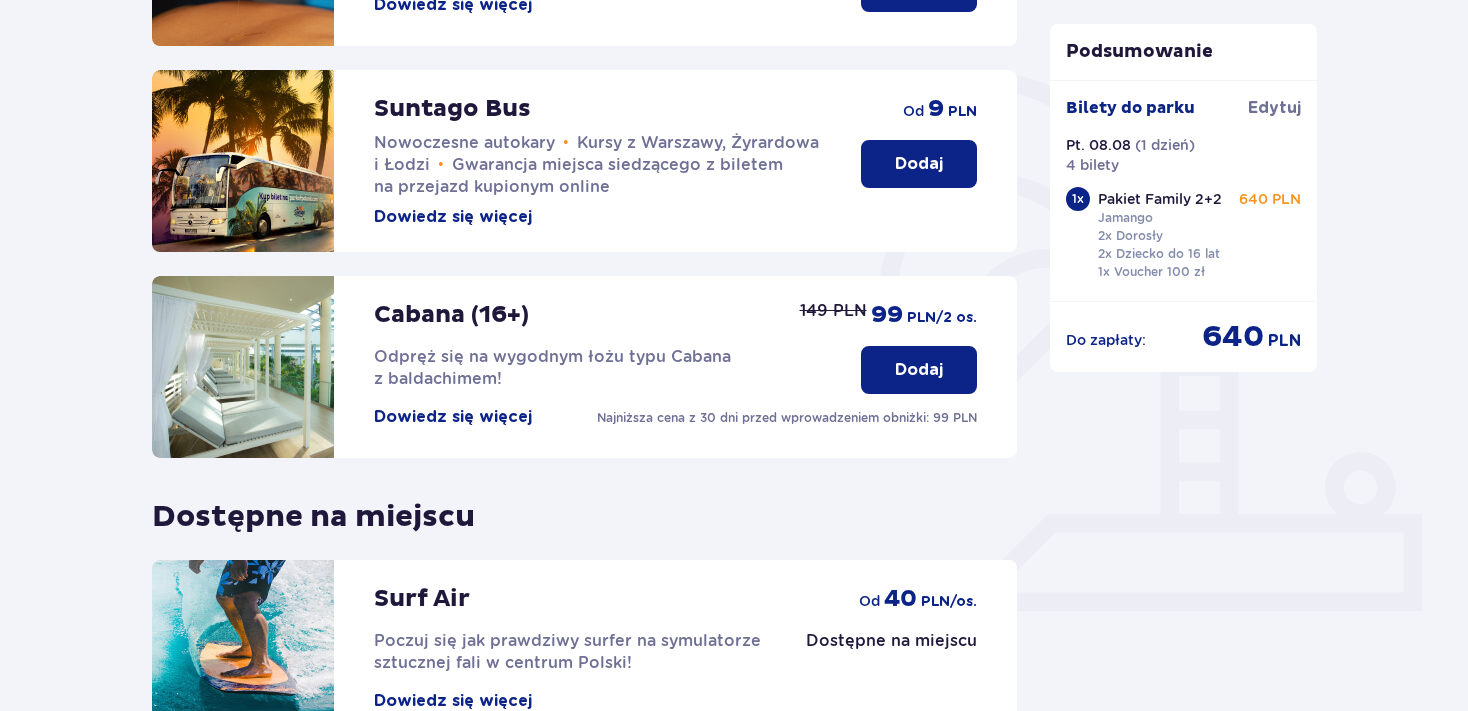 scroll, scrollTop: 644, scrollLeft: 0, axis: vertical 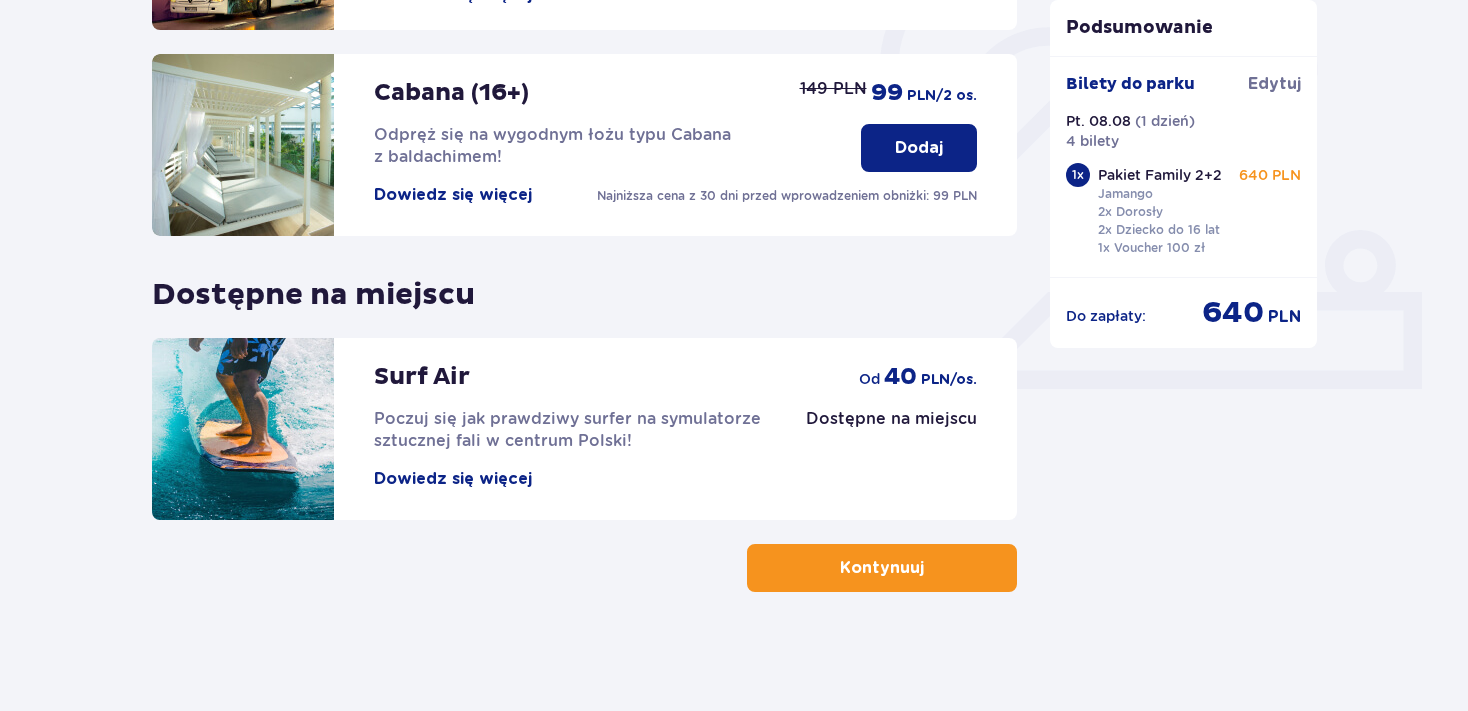 click on "Kontynuuj" at bounding box center (882, 568) 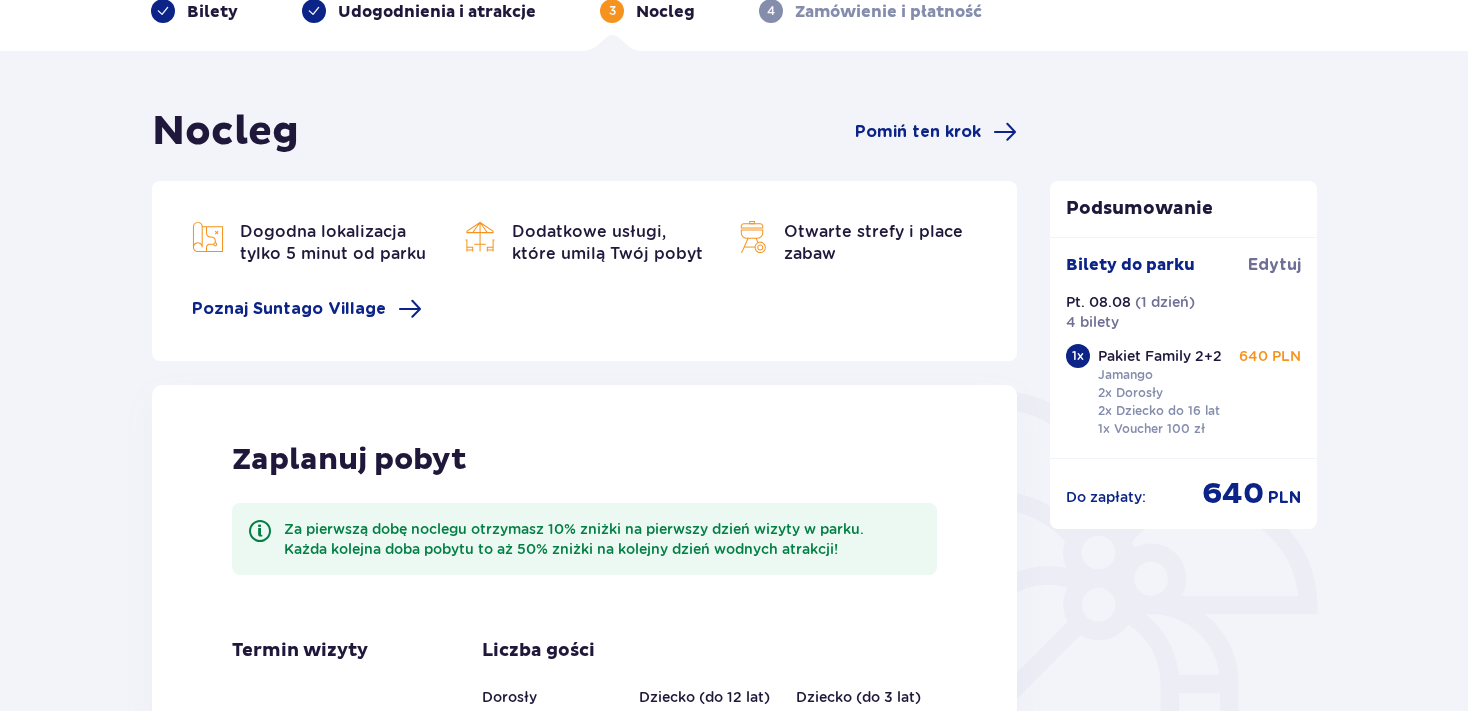 scroll, scrollTop: 491, scrollLeft: 0, axis: vertical 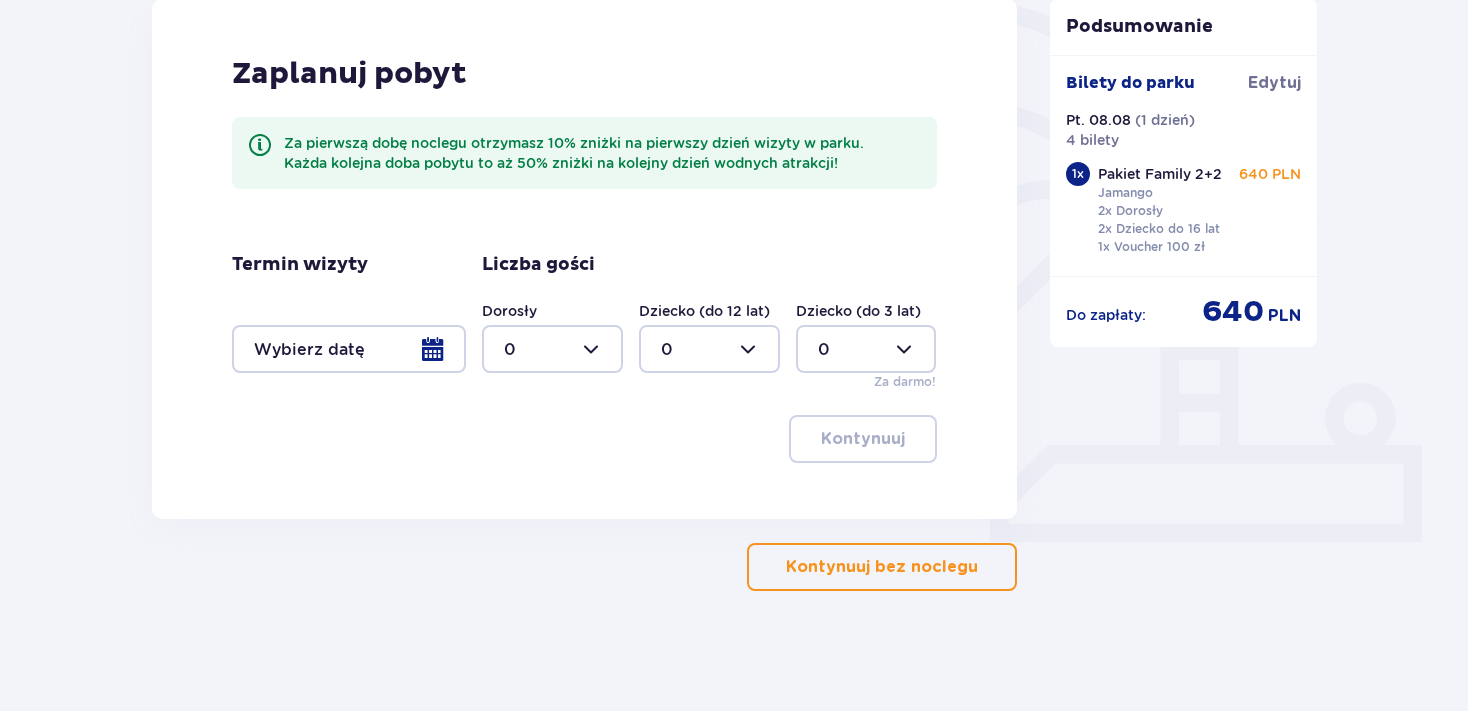 click at bounding box center (349, 349) 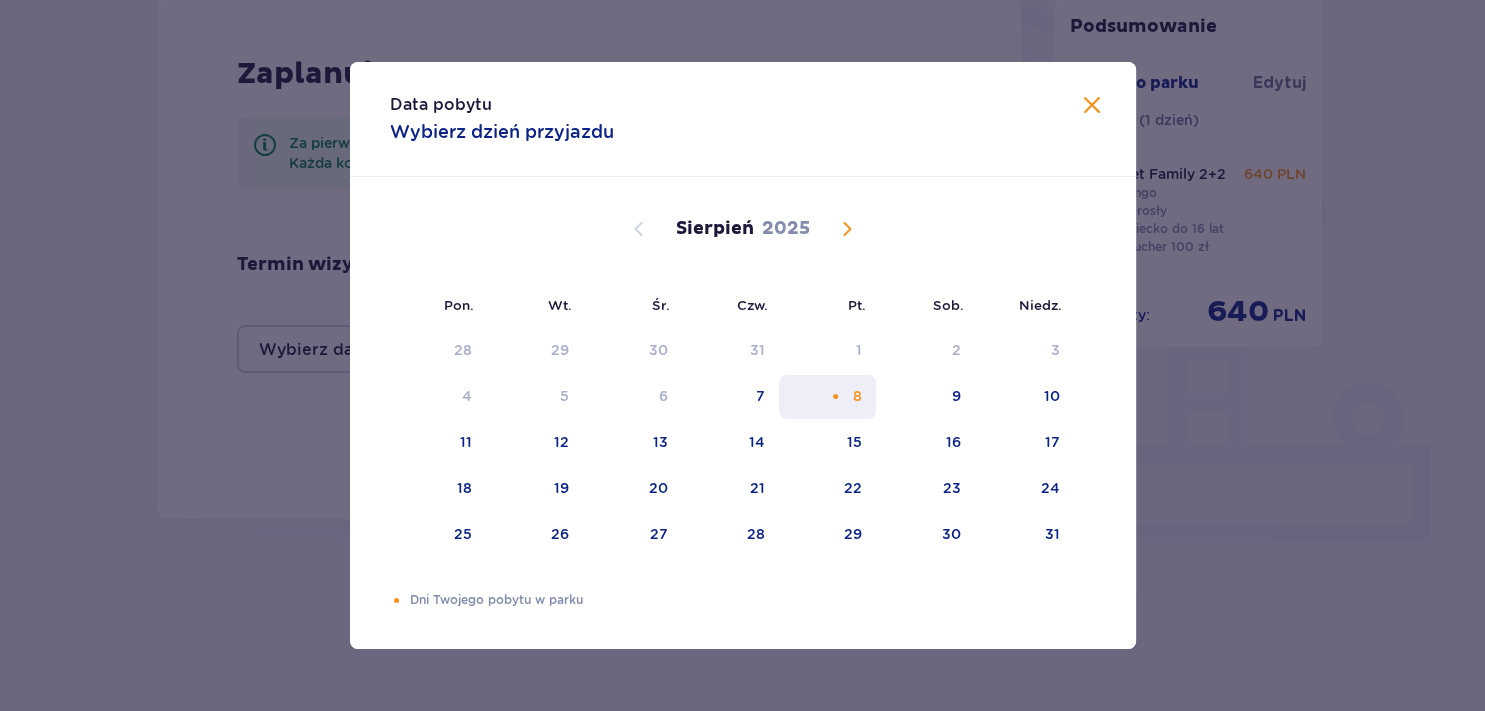 click on "8" at bounding box center [827, 397] 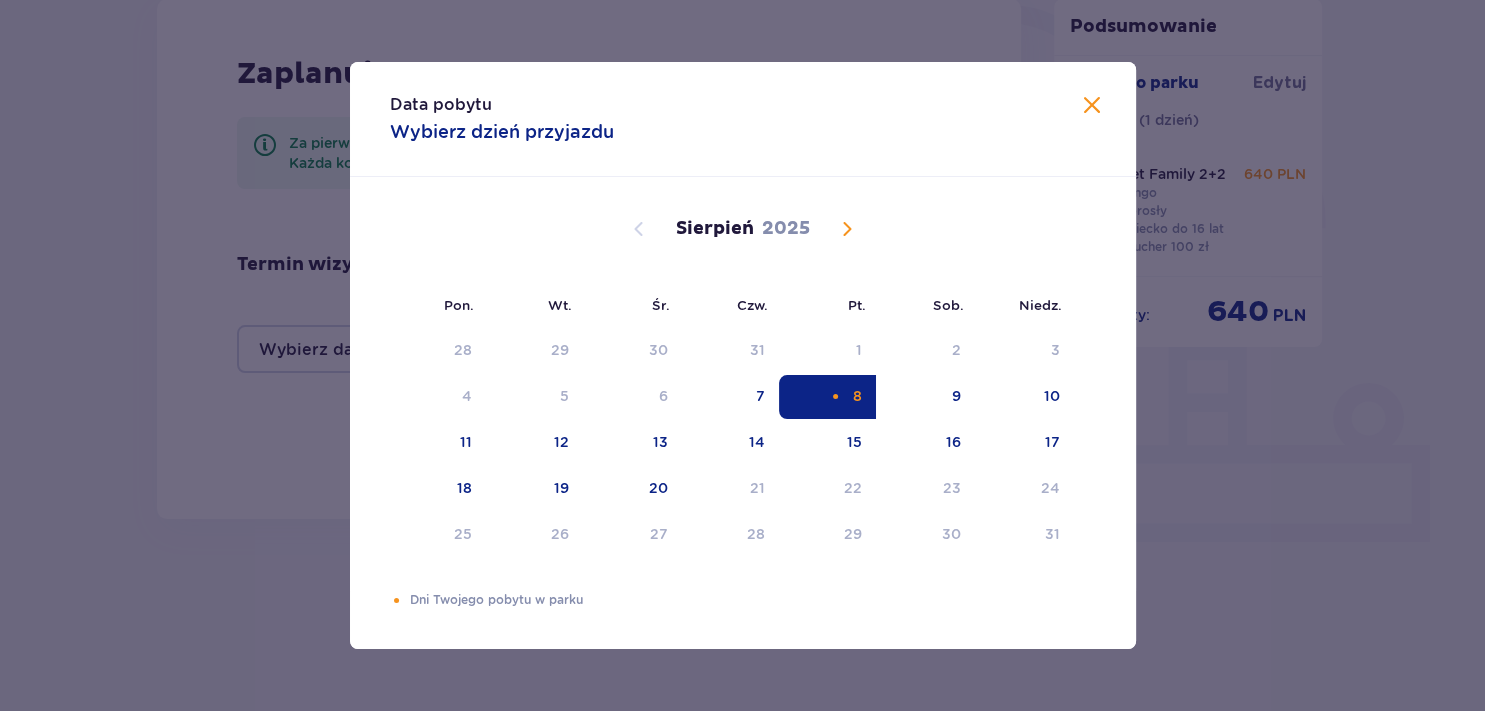 click at bounding box center [1092, 106] 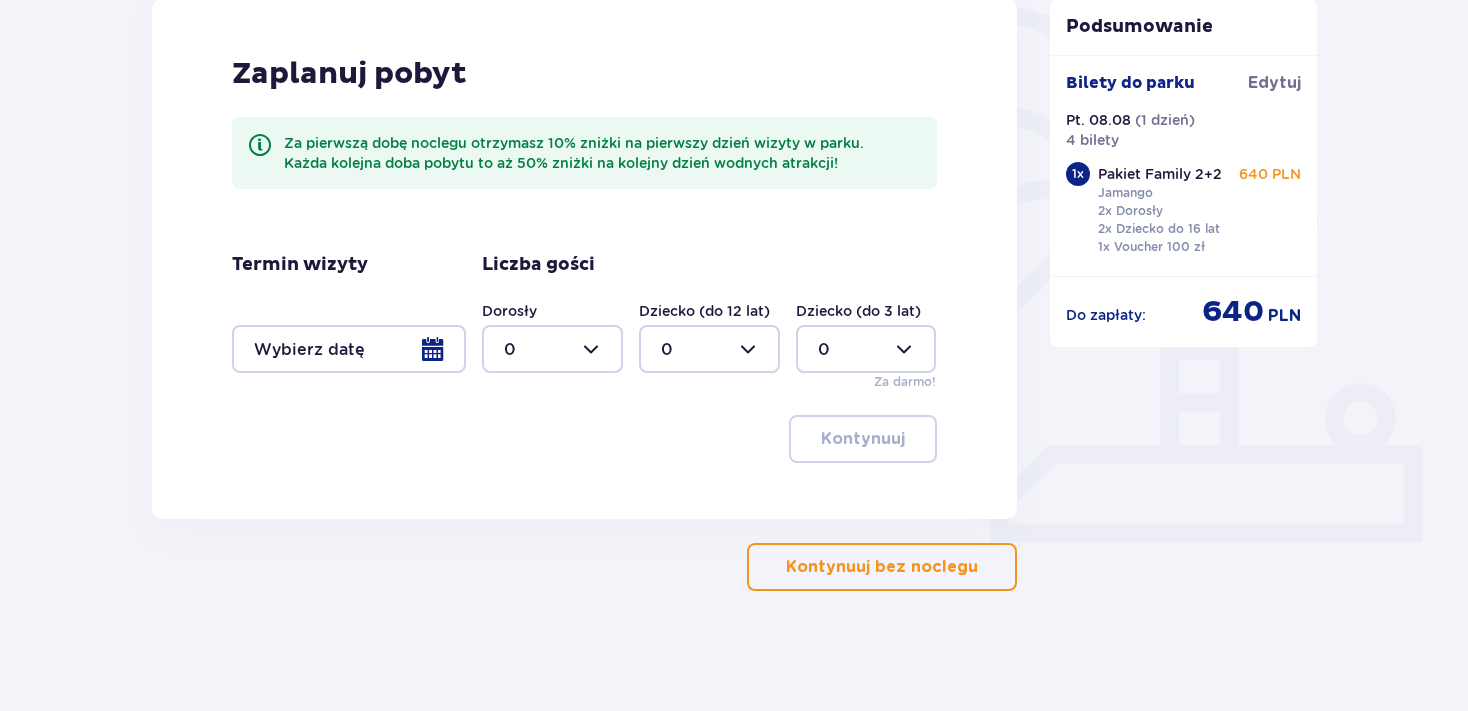 click at bounding box center [349, 349] 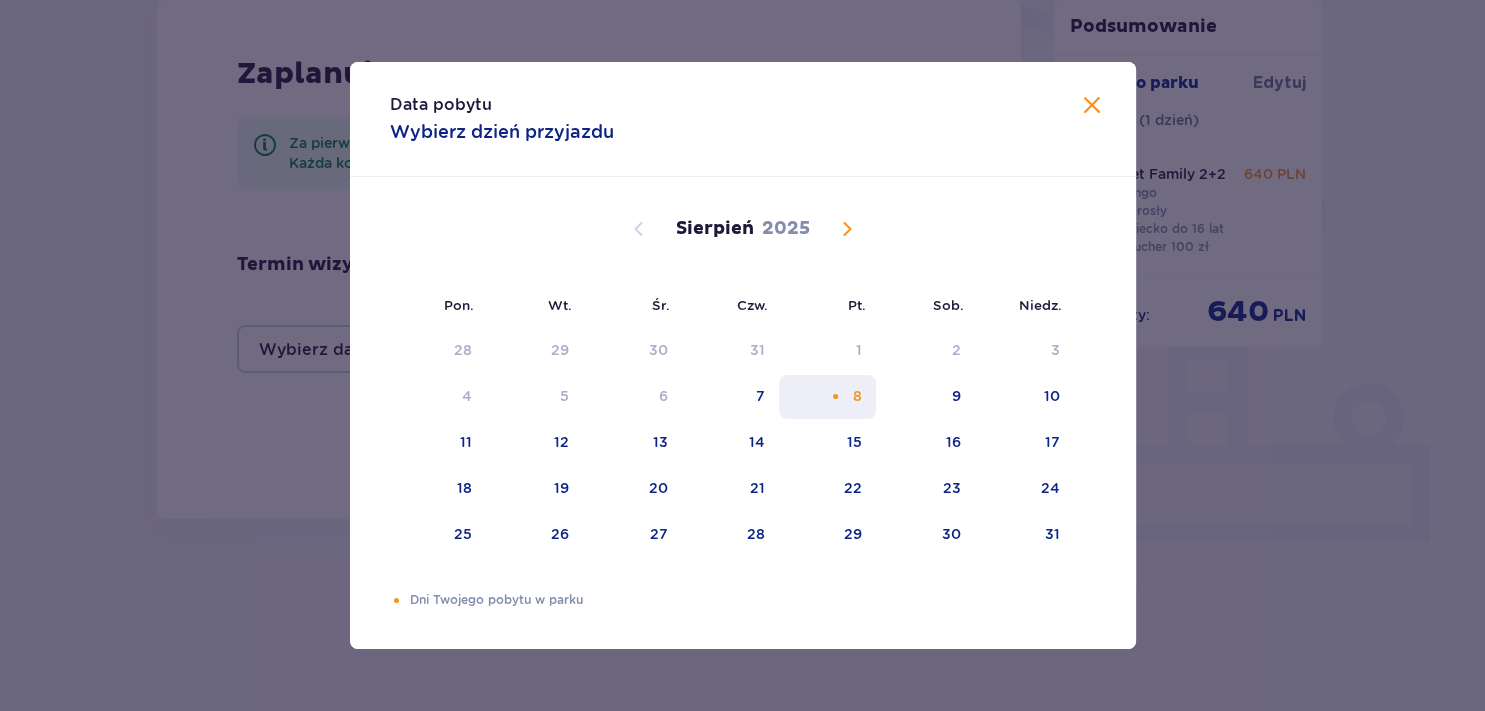 click on "8" at bounding box center [827, 397] 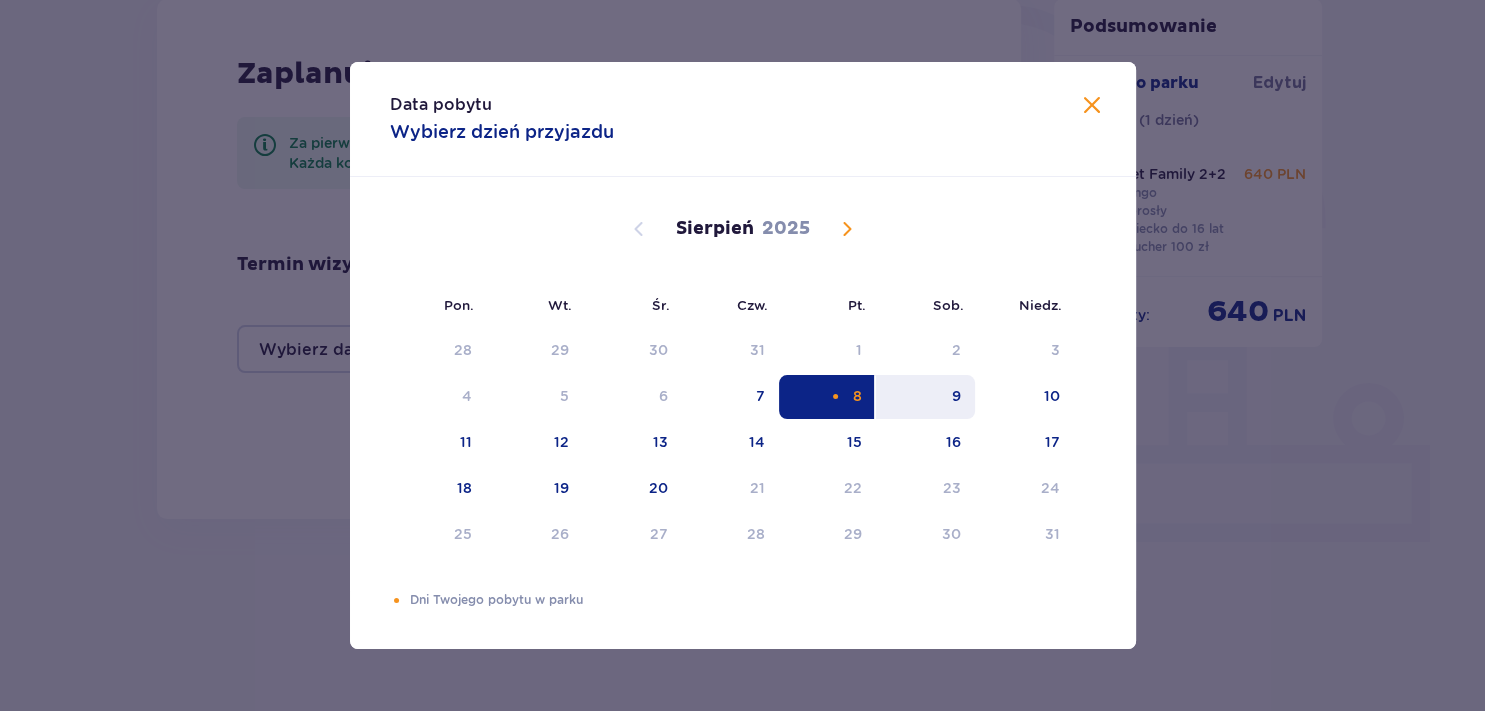 click on "9" at bounding box center [925, 397] 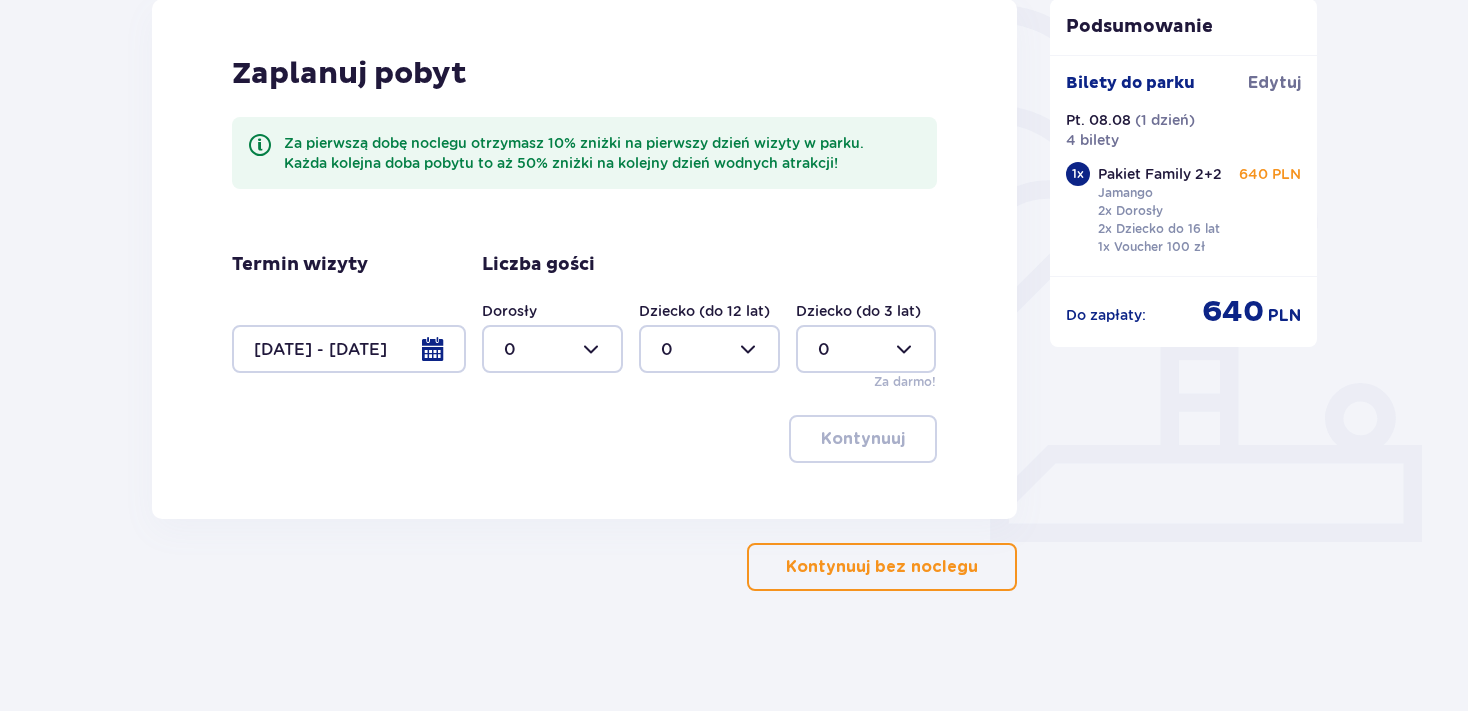 click at bounding box center [349, 349] 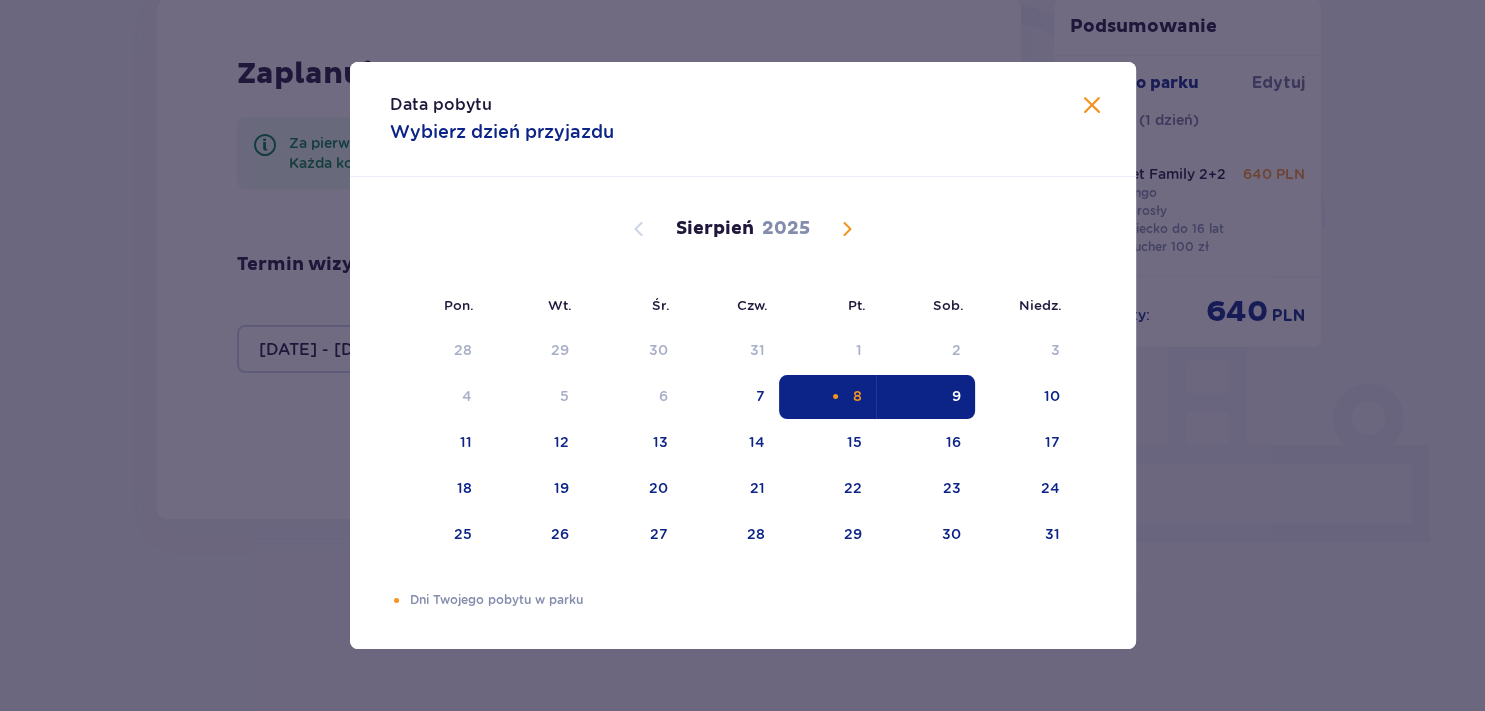 click on "8" at bounding box center (857, 396) 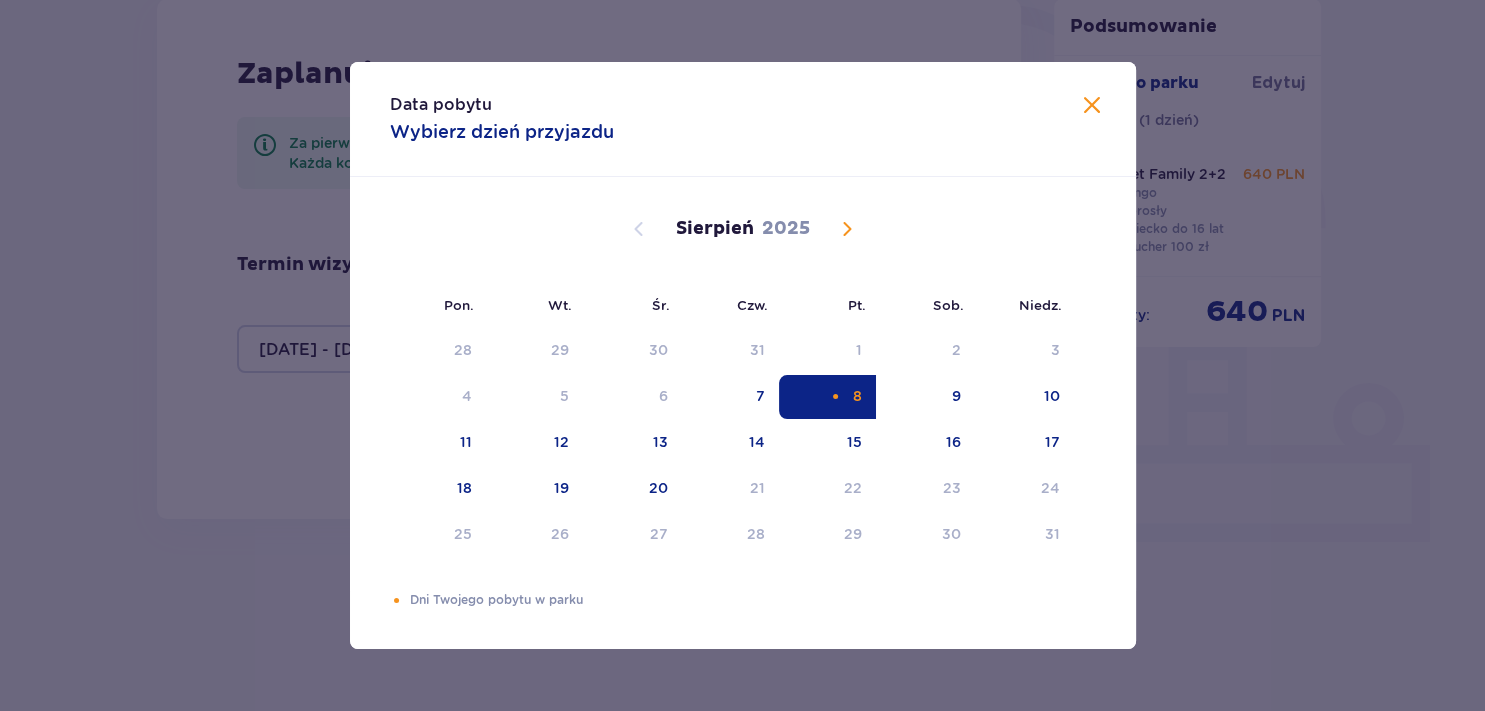click on "Dni Twojego pobytu w parku" at bounding box center (752, 600) 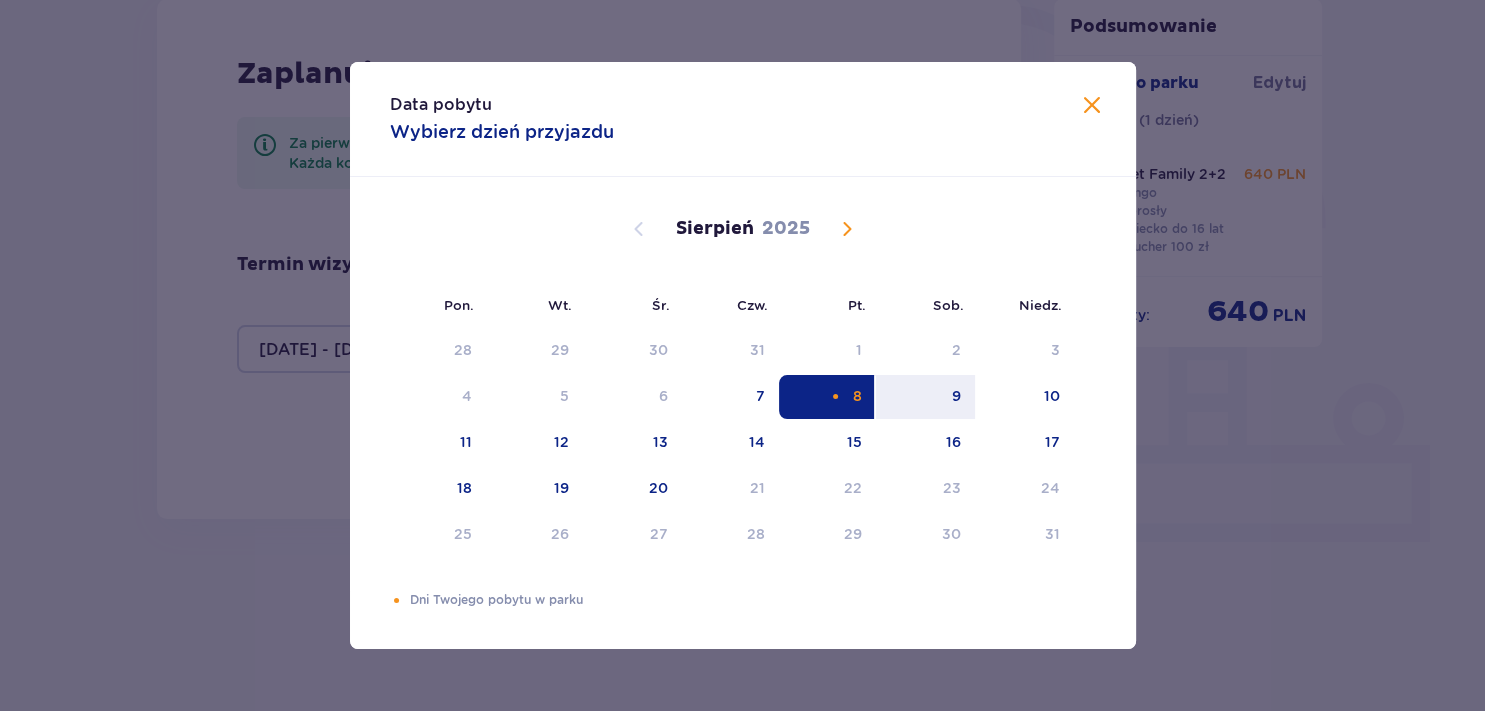 click on "8" at bounding box center (827, 397) 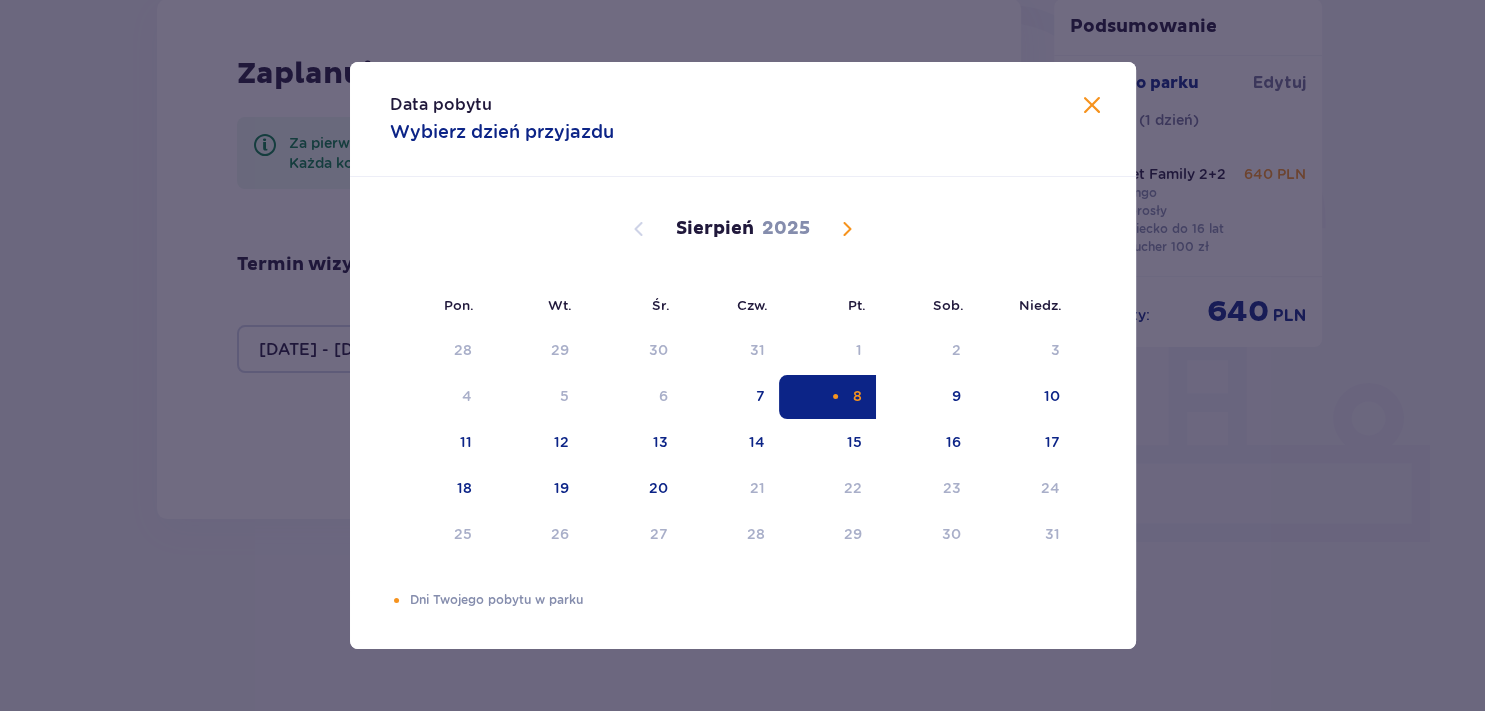 click at bounding box center (1092, 106) 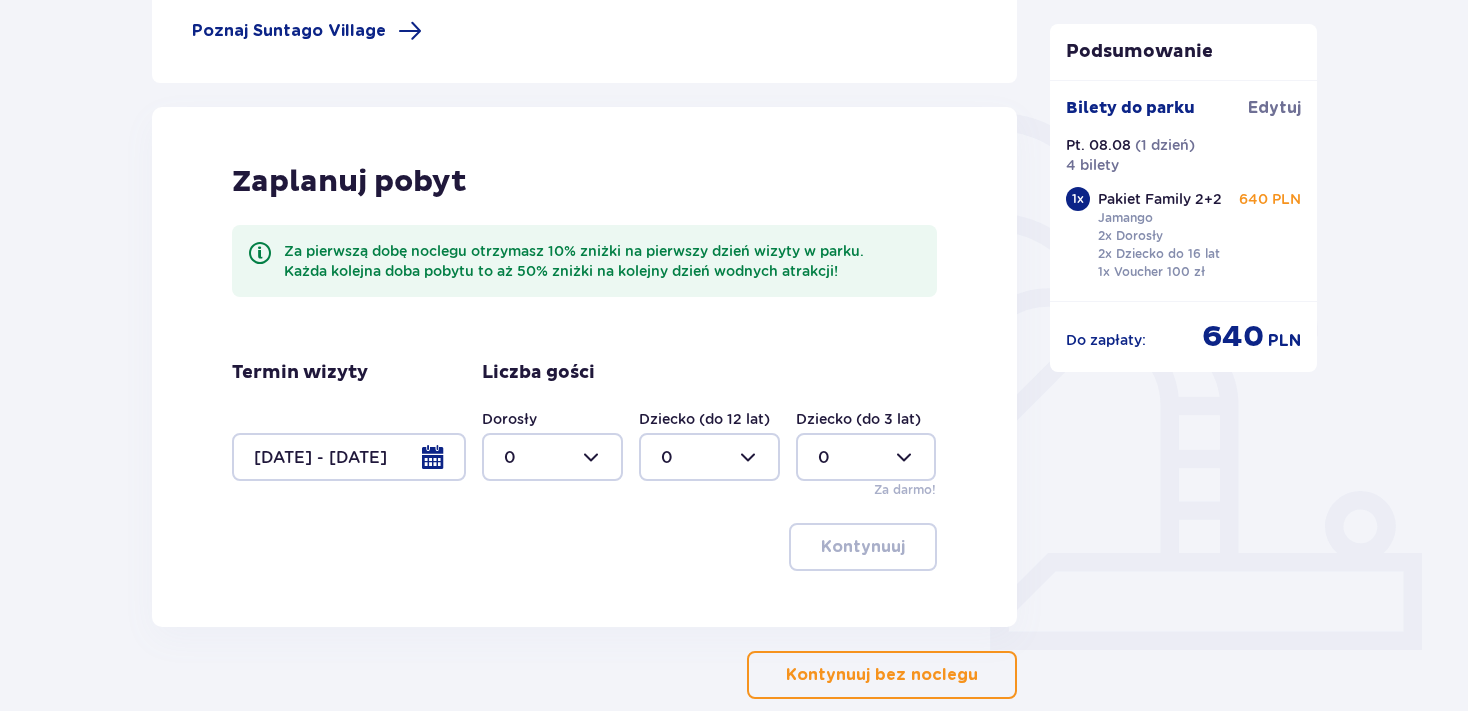 scroll, scrollTop: 491, scrollLeft: 0, axis: vertical 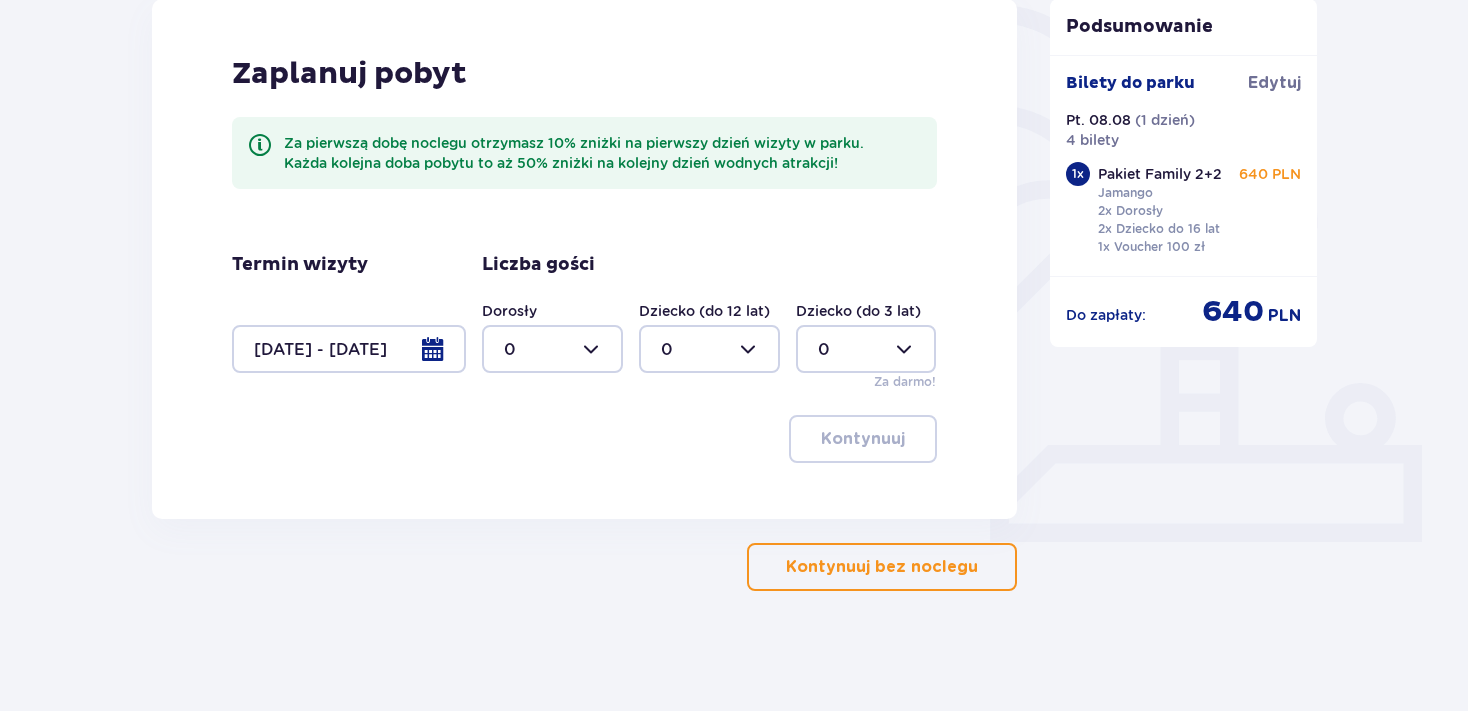 click on "Kontynuuj bez noclegu" at bounding box center [882, 567] 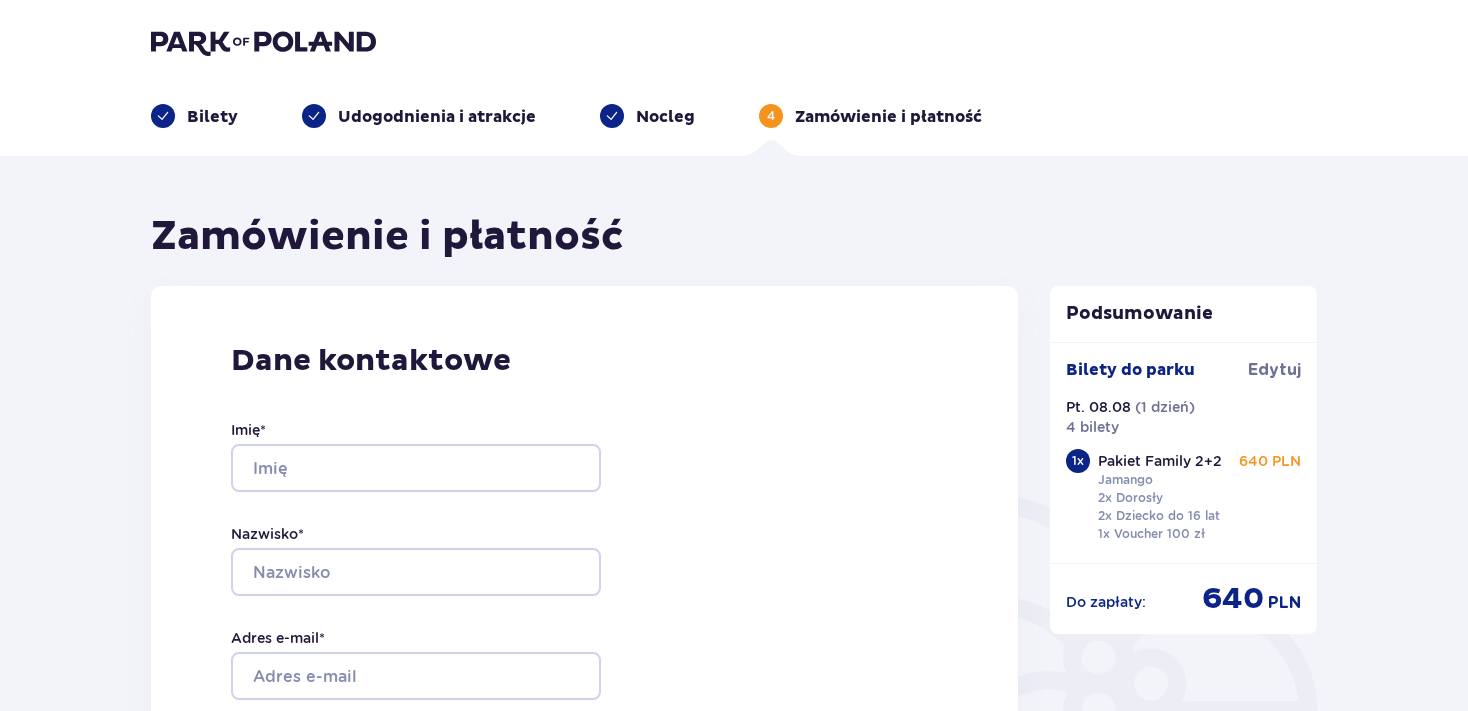 scroll, scrollTop: 0, scrollLeft: 0, axis: both 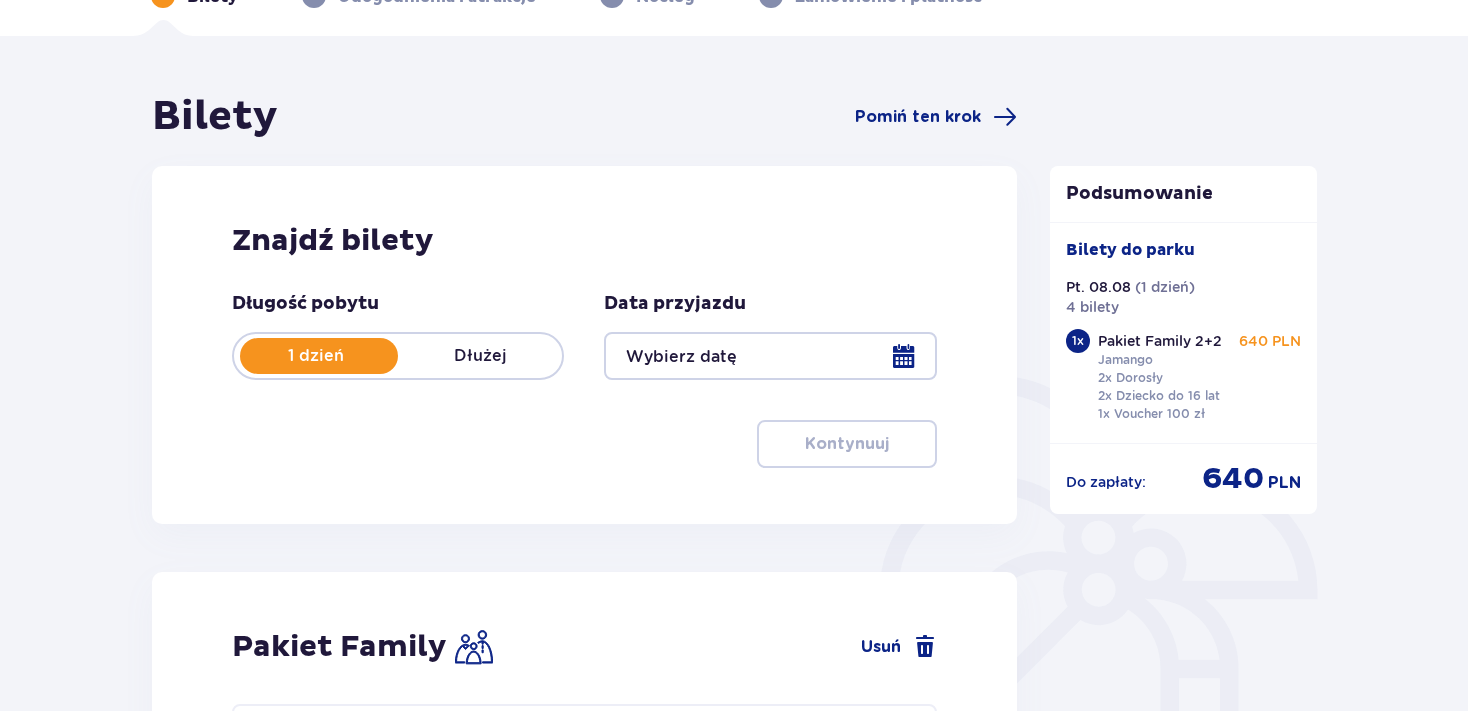 type on "08.08.25" 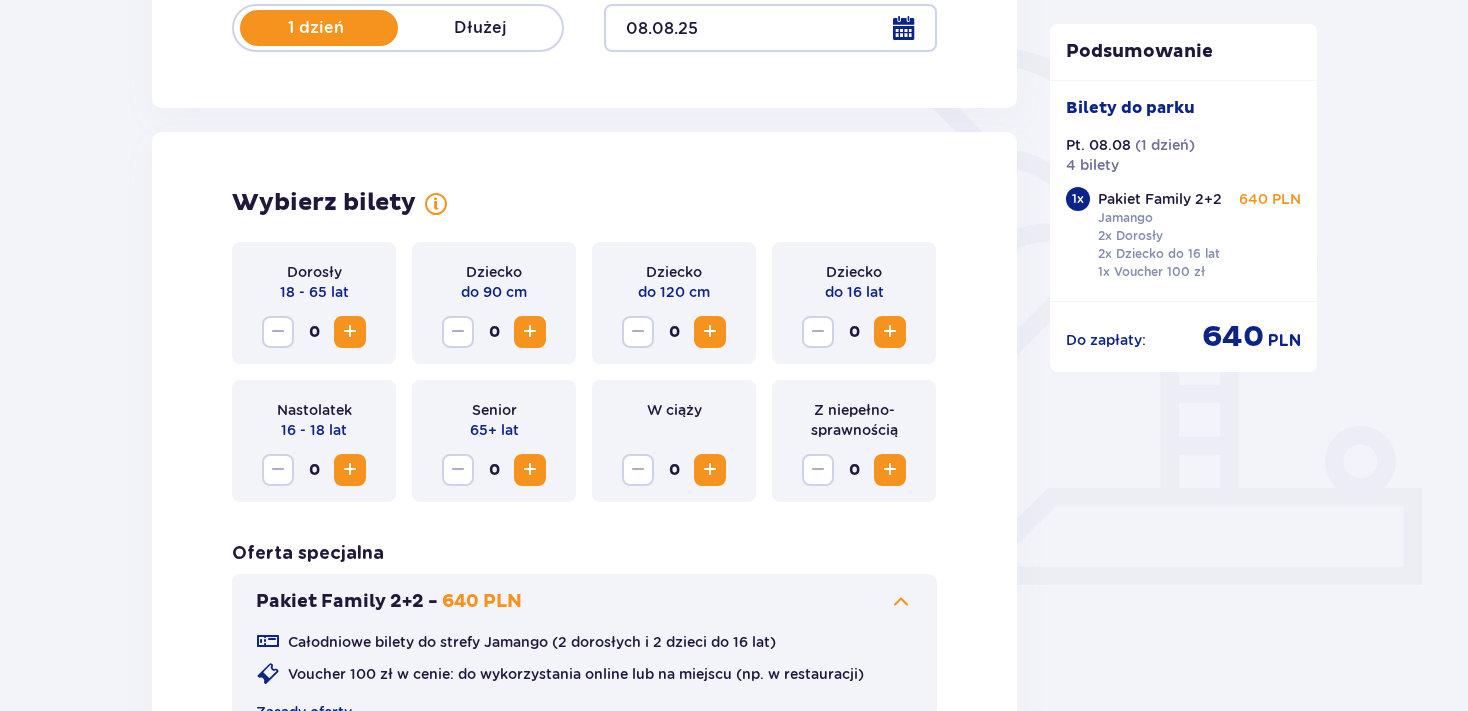 scroll, scrollTop: 528, scrollLeft: 0, axis: vertical 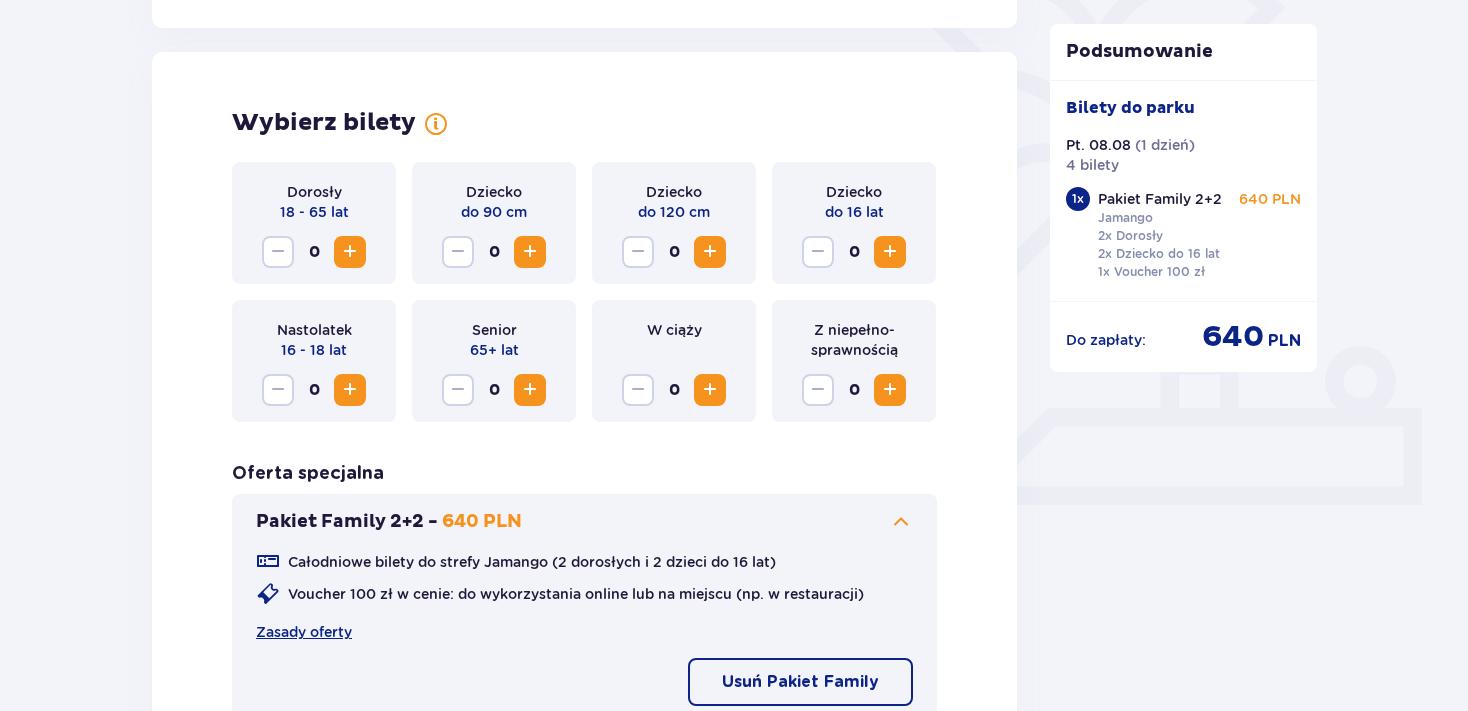 click at bounding box center [350, 252] 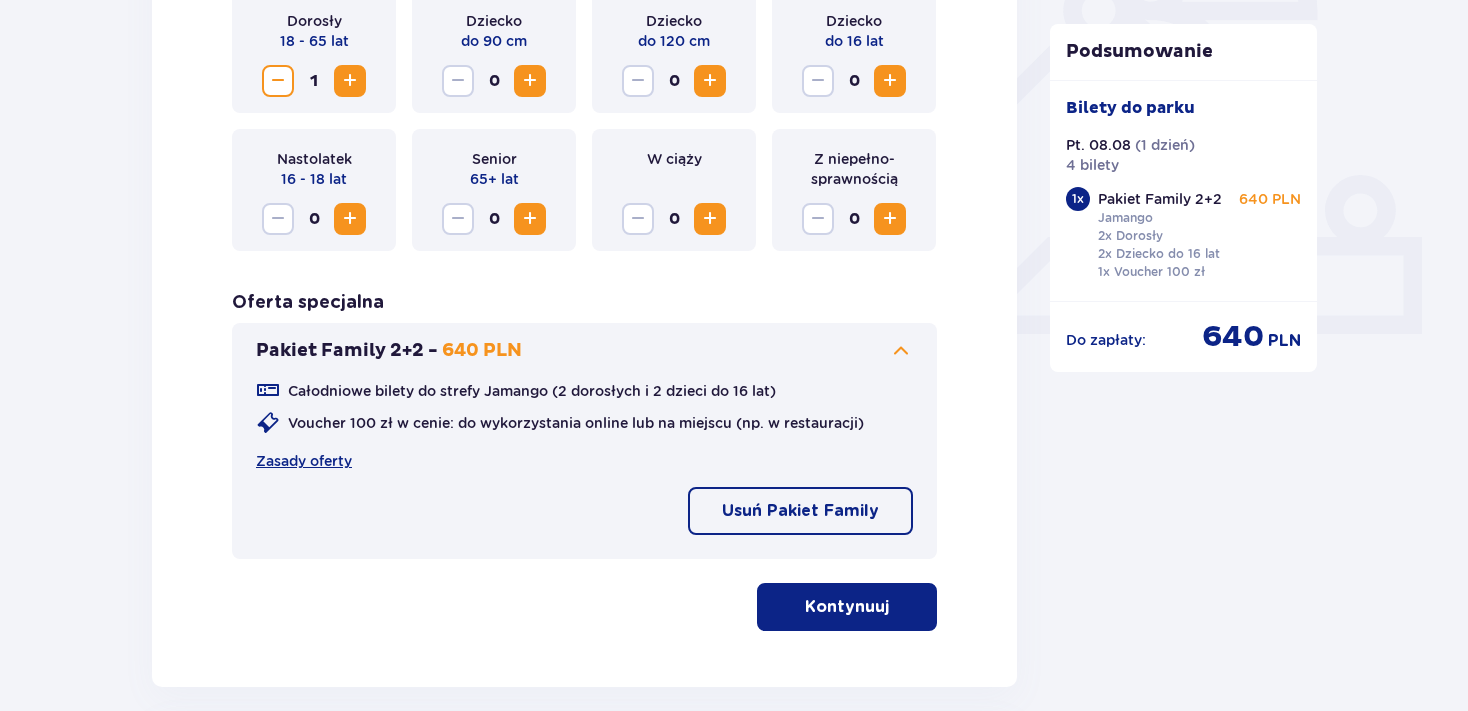 scroll, scrollTop: 382, scrollLeft: 0, axis: vertical 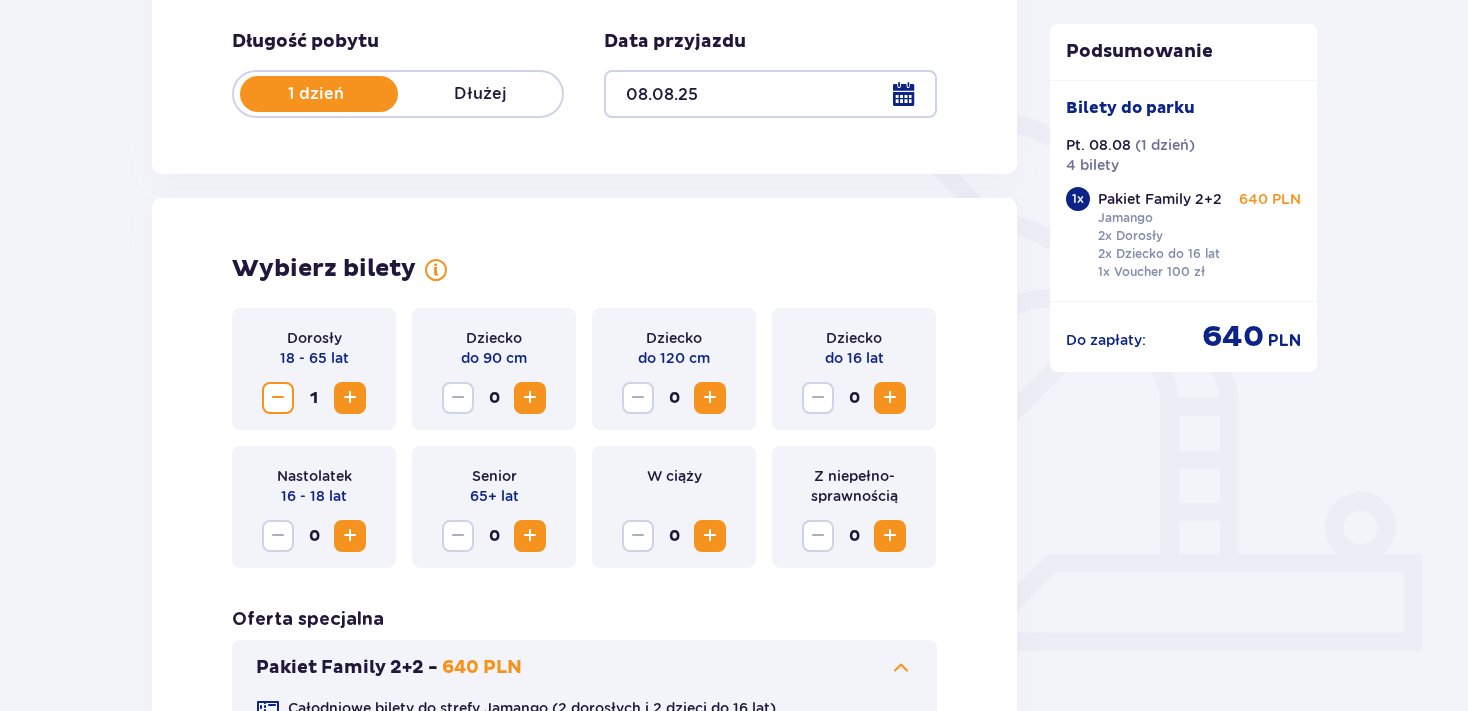 click at bounding box center [890, 398] 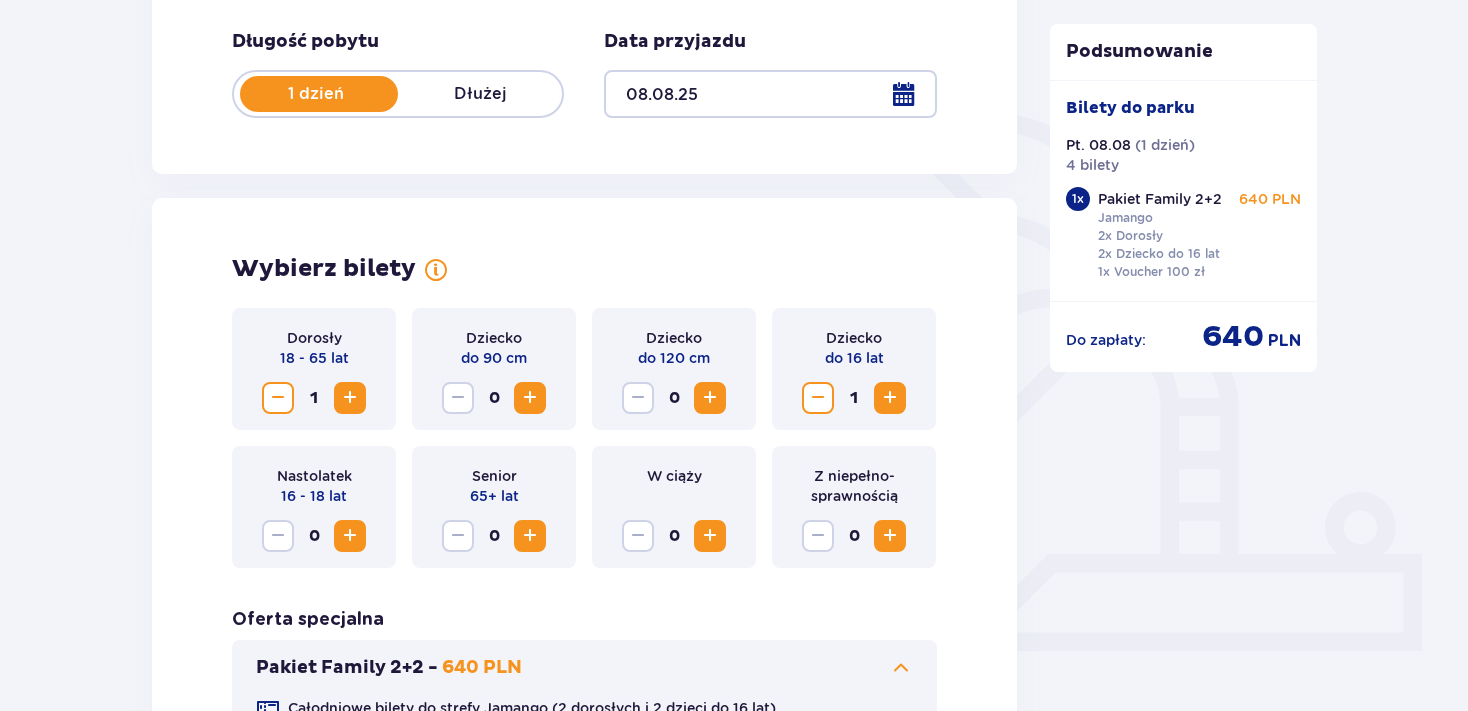 click at bounding box center (350, 536) 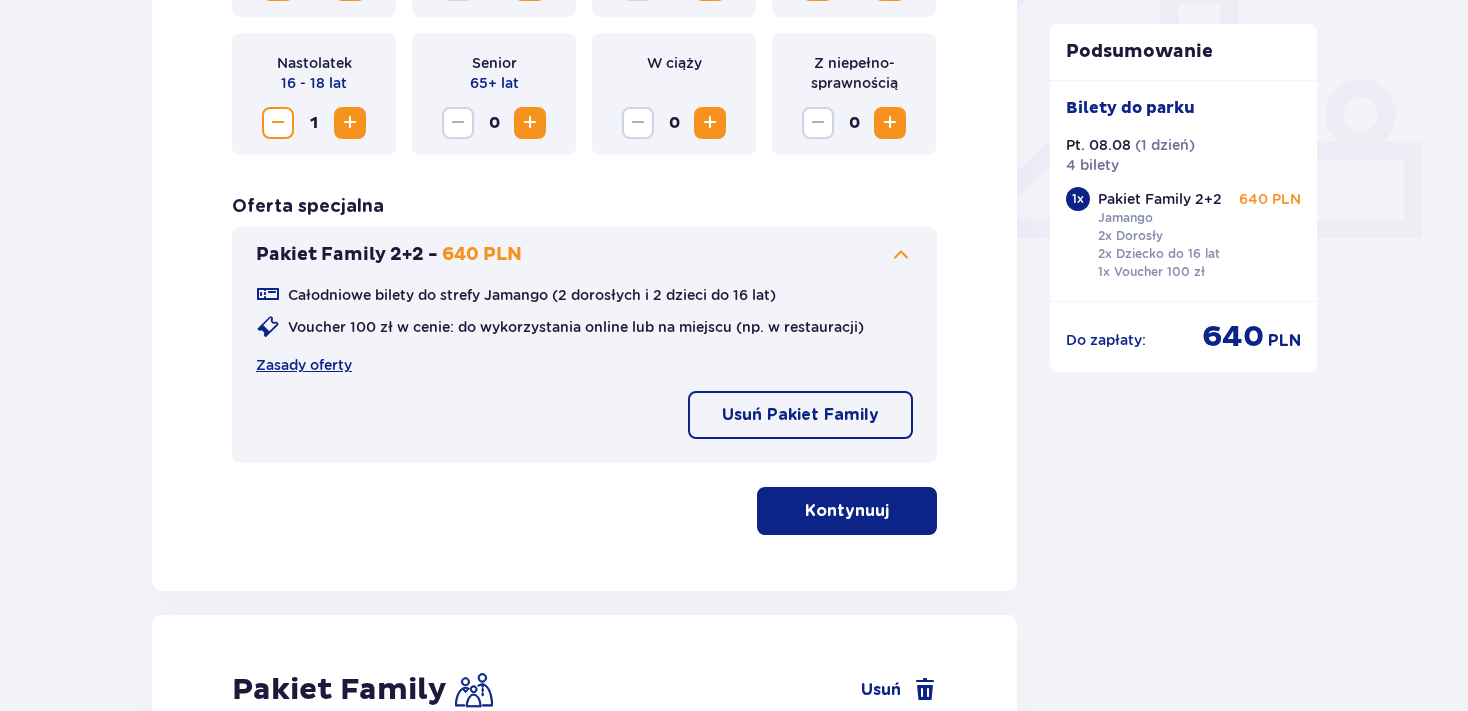 scroll, scrollTop: 804, scrollLeft: 0, axis: vertical 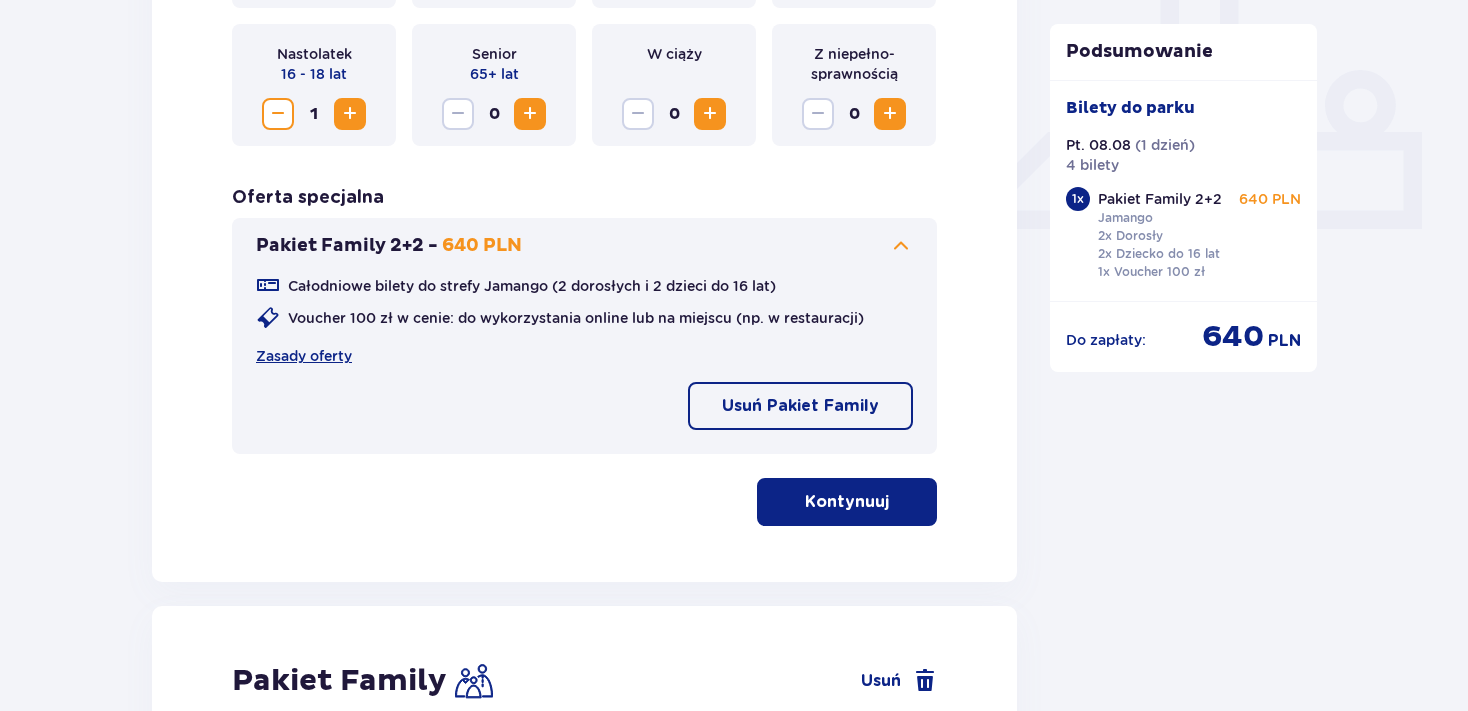 click on "Kontynuuj" at bounding box center [847, 502] 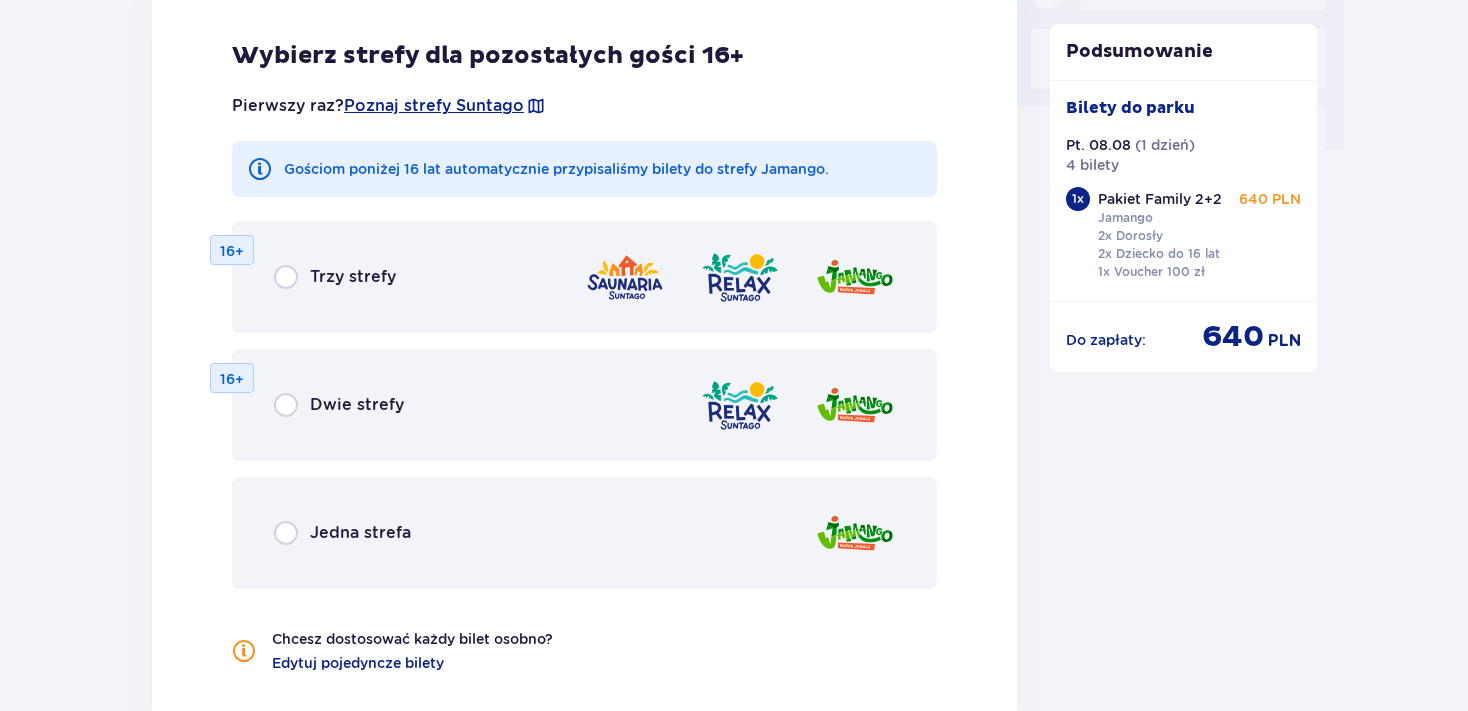 scroll, scrollTop: 2047, scrollLeft: 0, axis: vertical 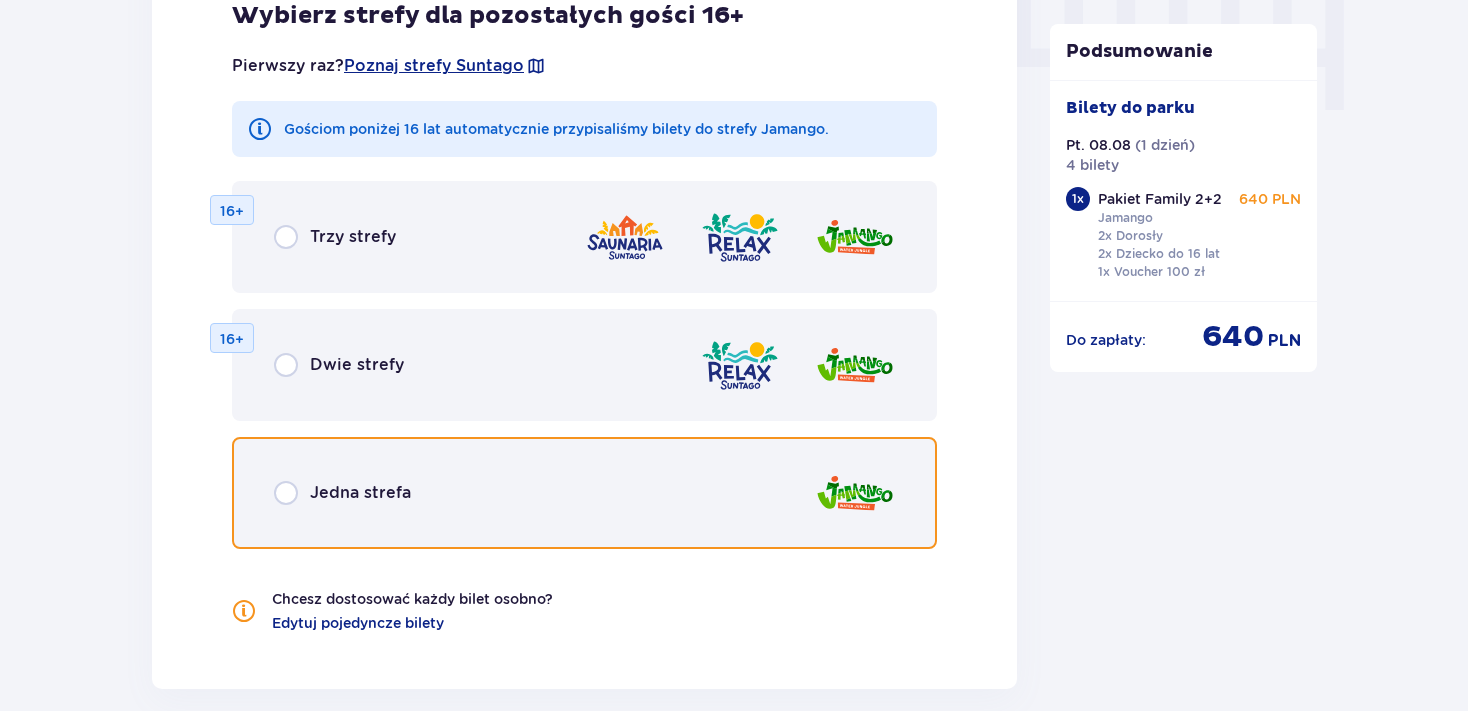 click at bounding box center (286, 493) 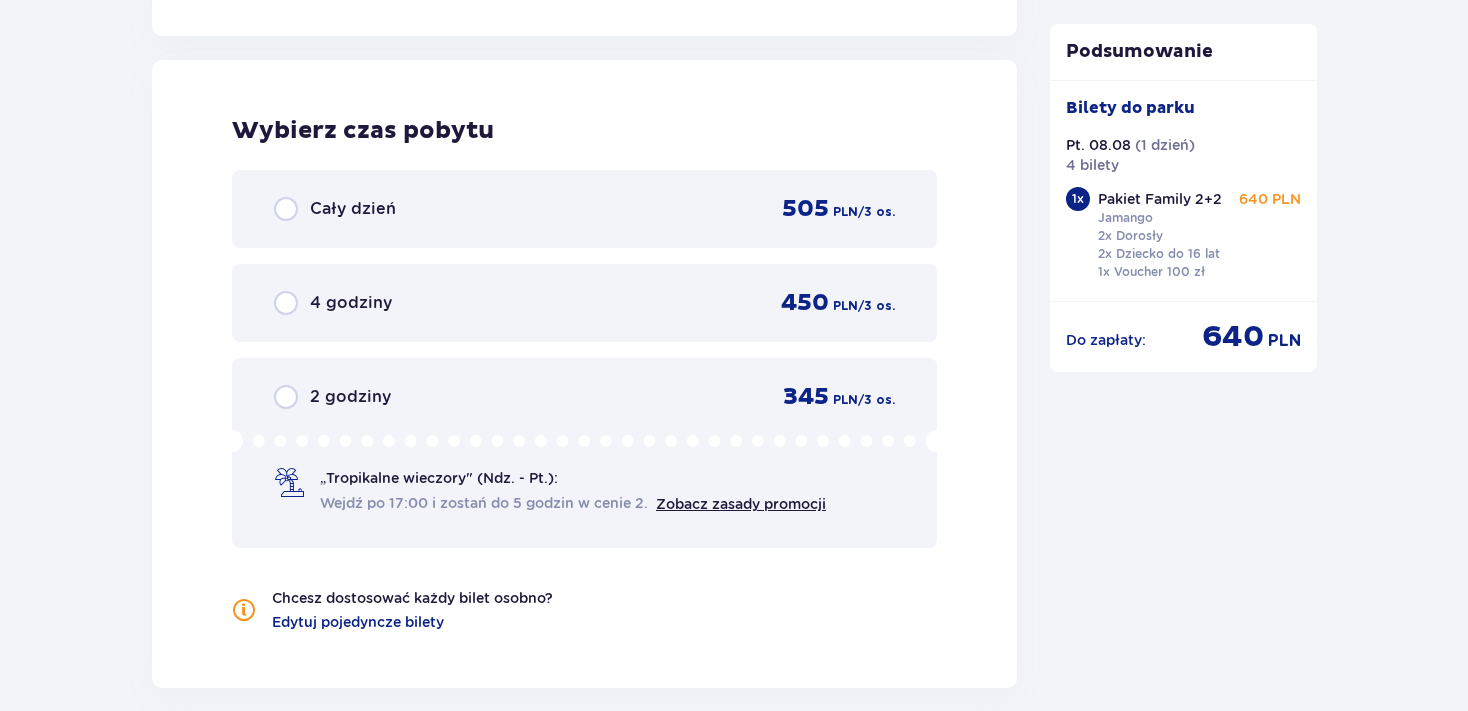 scroll, scrollTop: 2709, scrollLeft: 0, axis: vertical 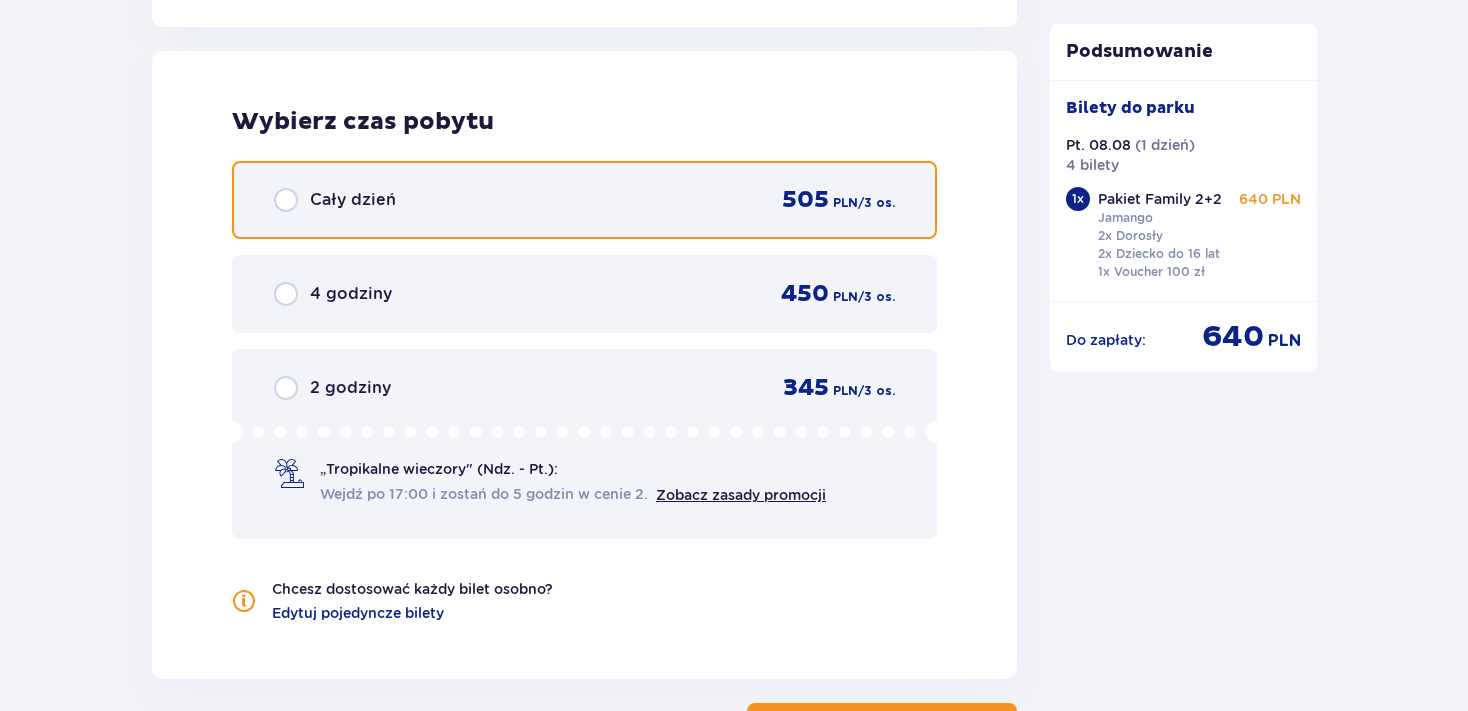 click at bounding box center [286, 200] 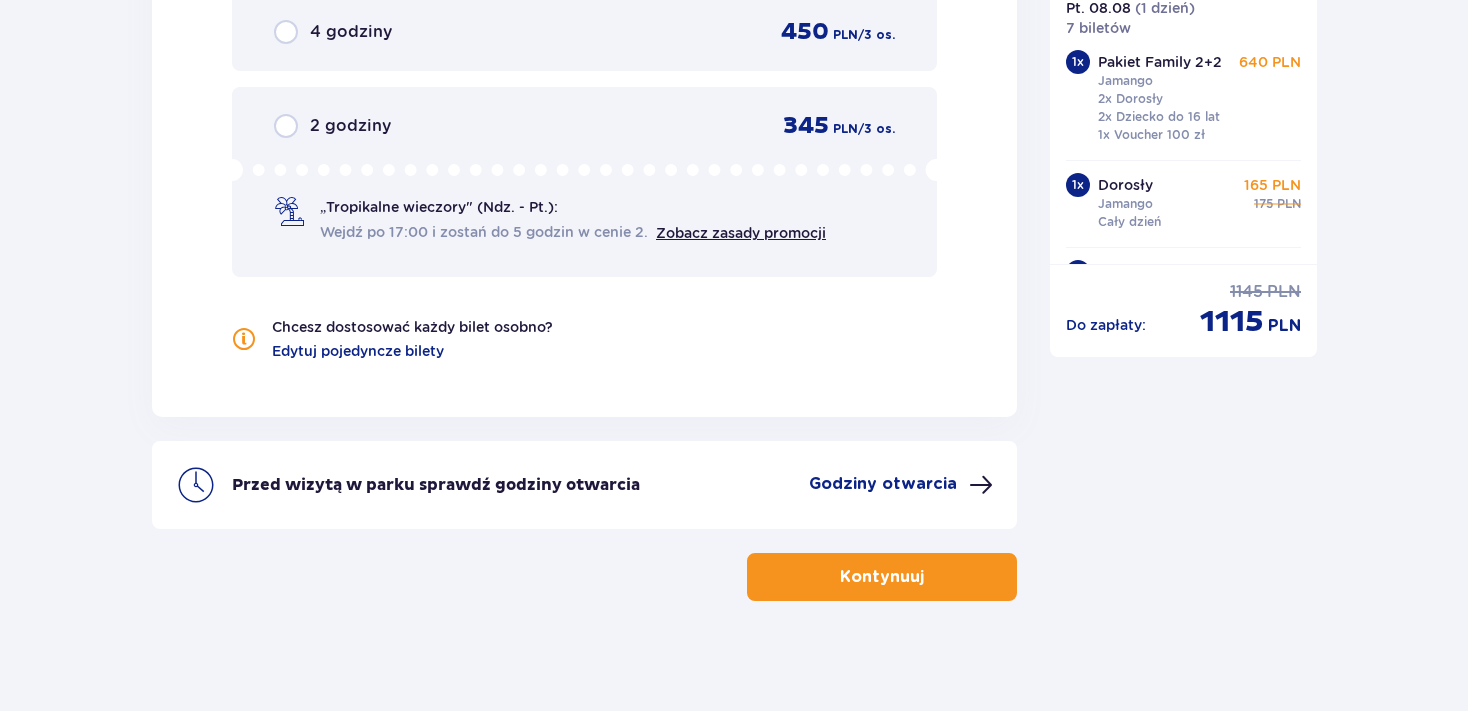 scroll, scrollTop: 2976, scrollLeft: 0, axis: vertical 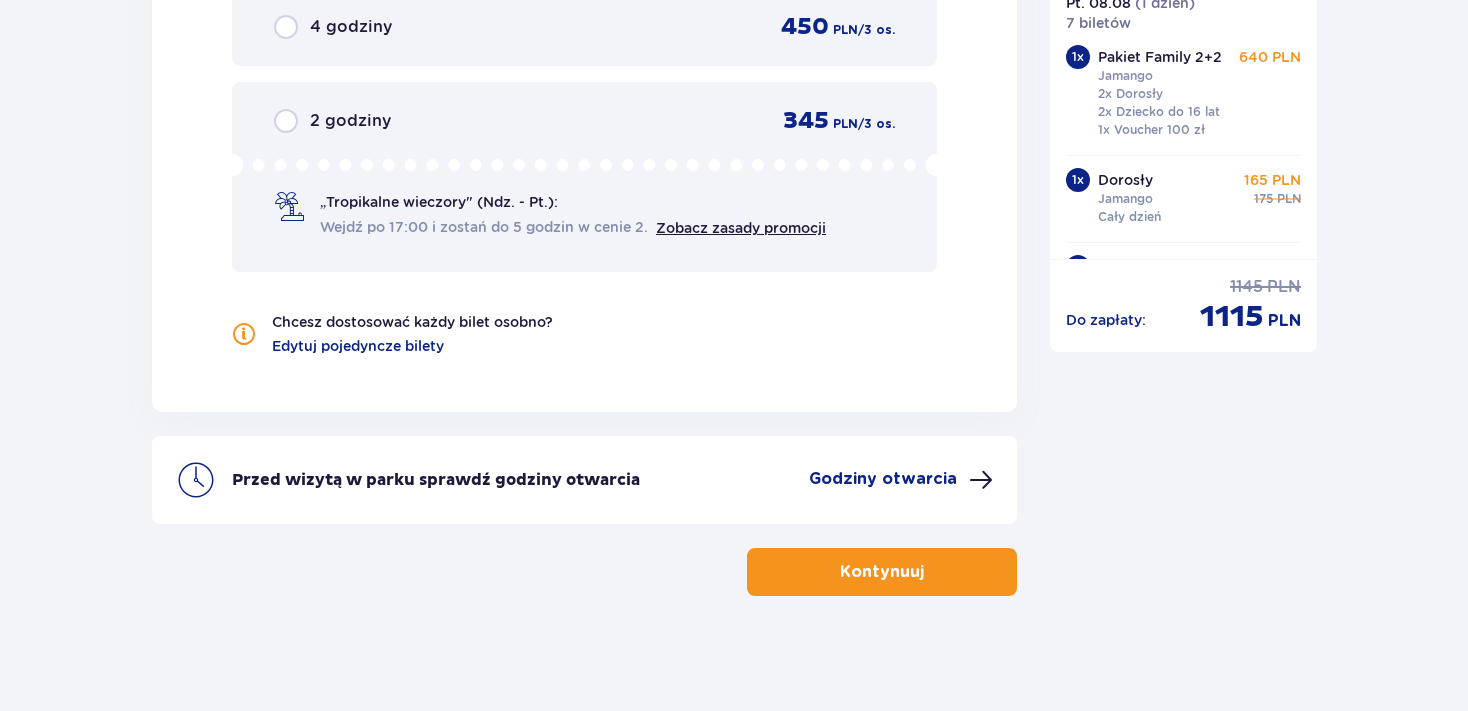 click on "Kontynuuj" at bounding box center [882, 572] 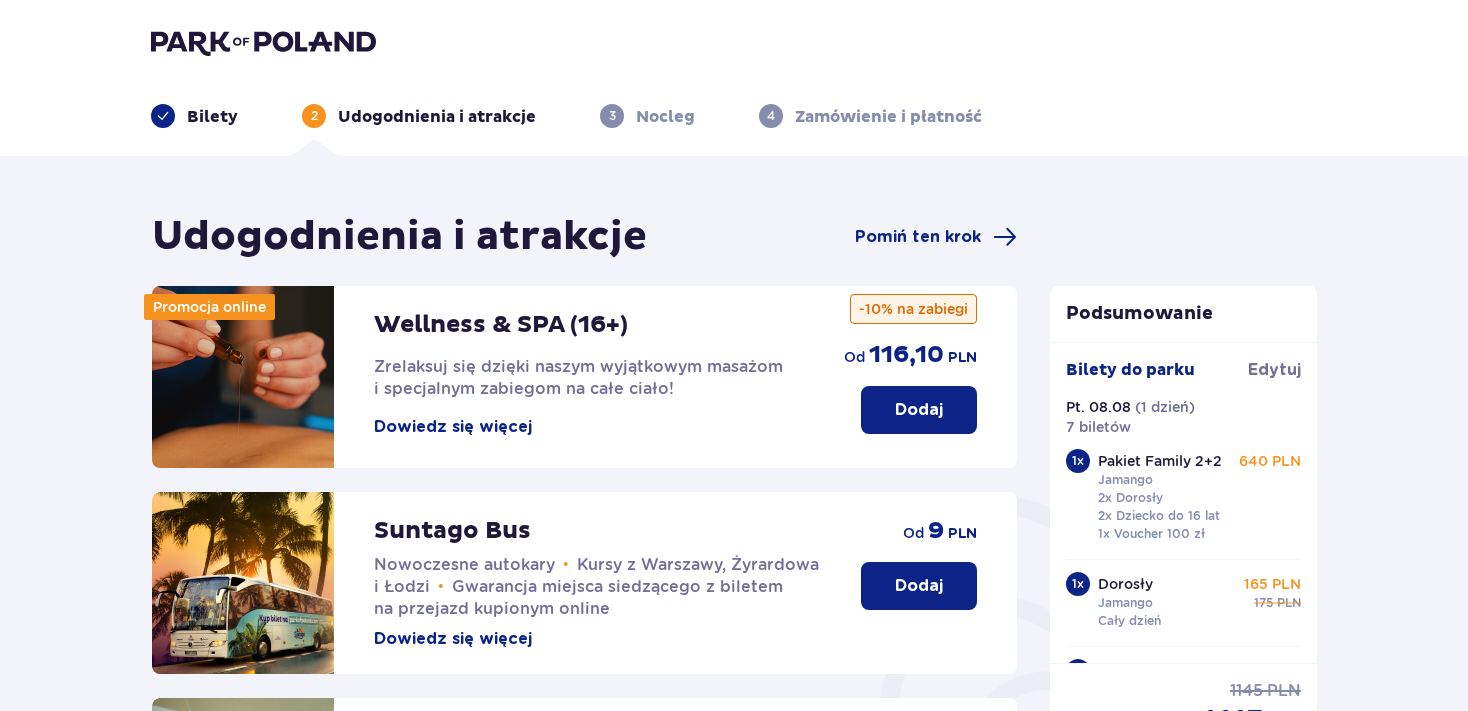 scroll, scrollTop: 198, scrollLeft: 0, axis: vertical 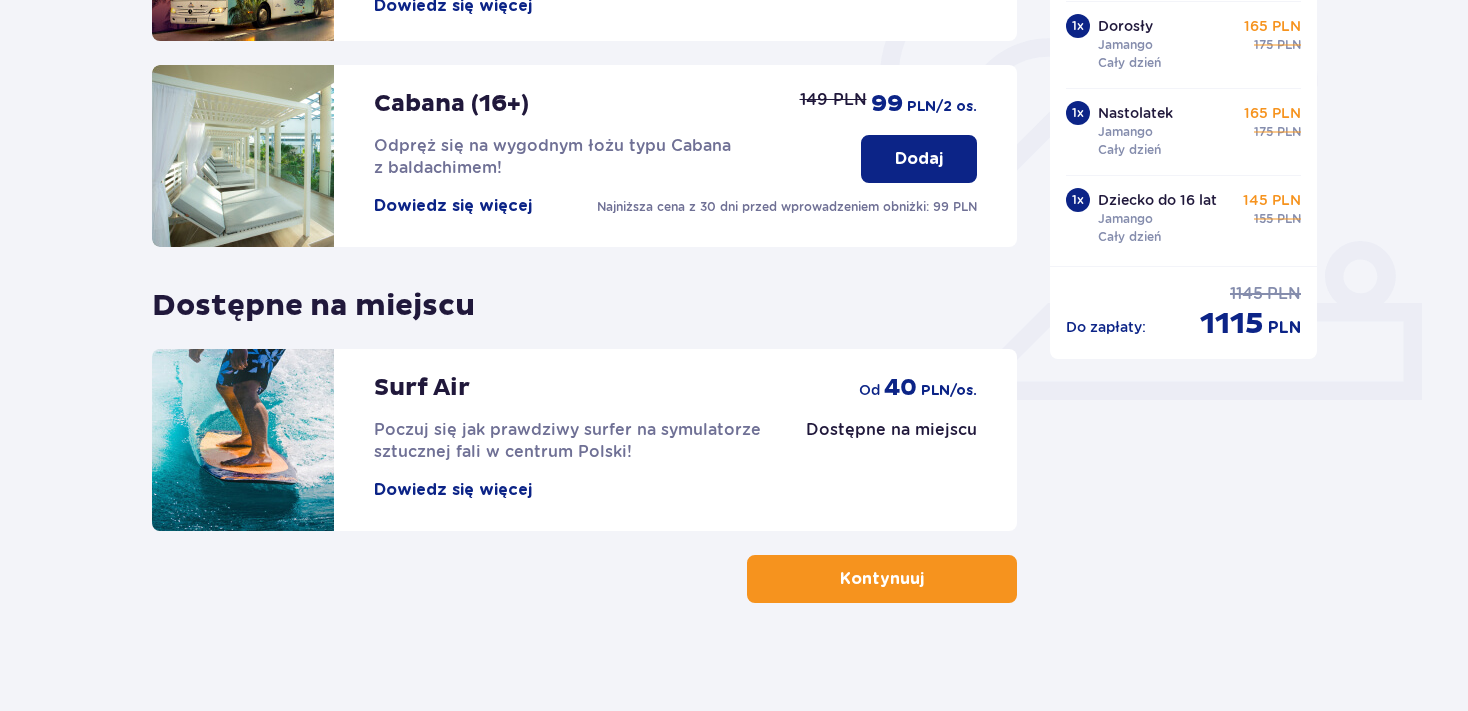 click on "Kontynuuj" at bounding box center (882, 579) 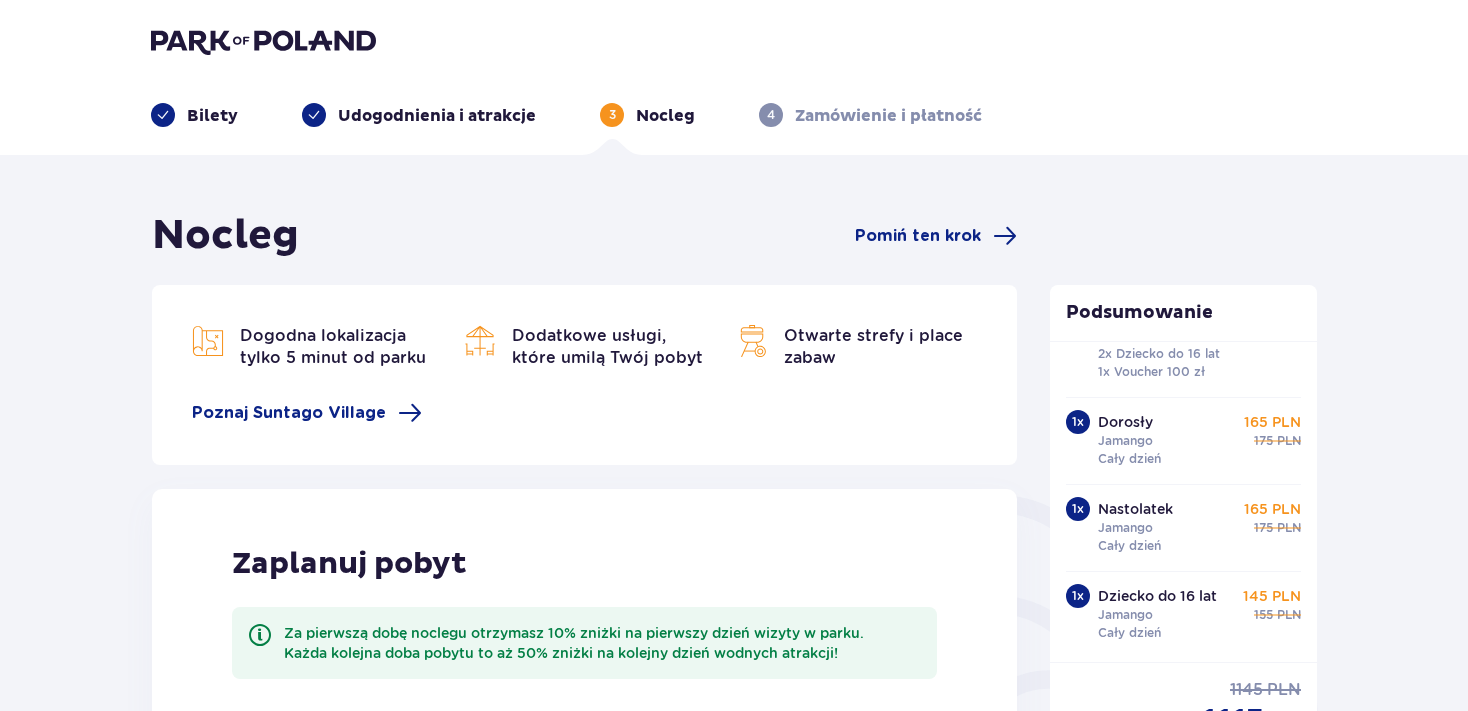 scroll, scrollTop: 0, scrollLeft: 0, axis: both 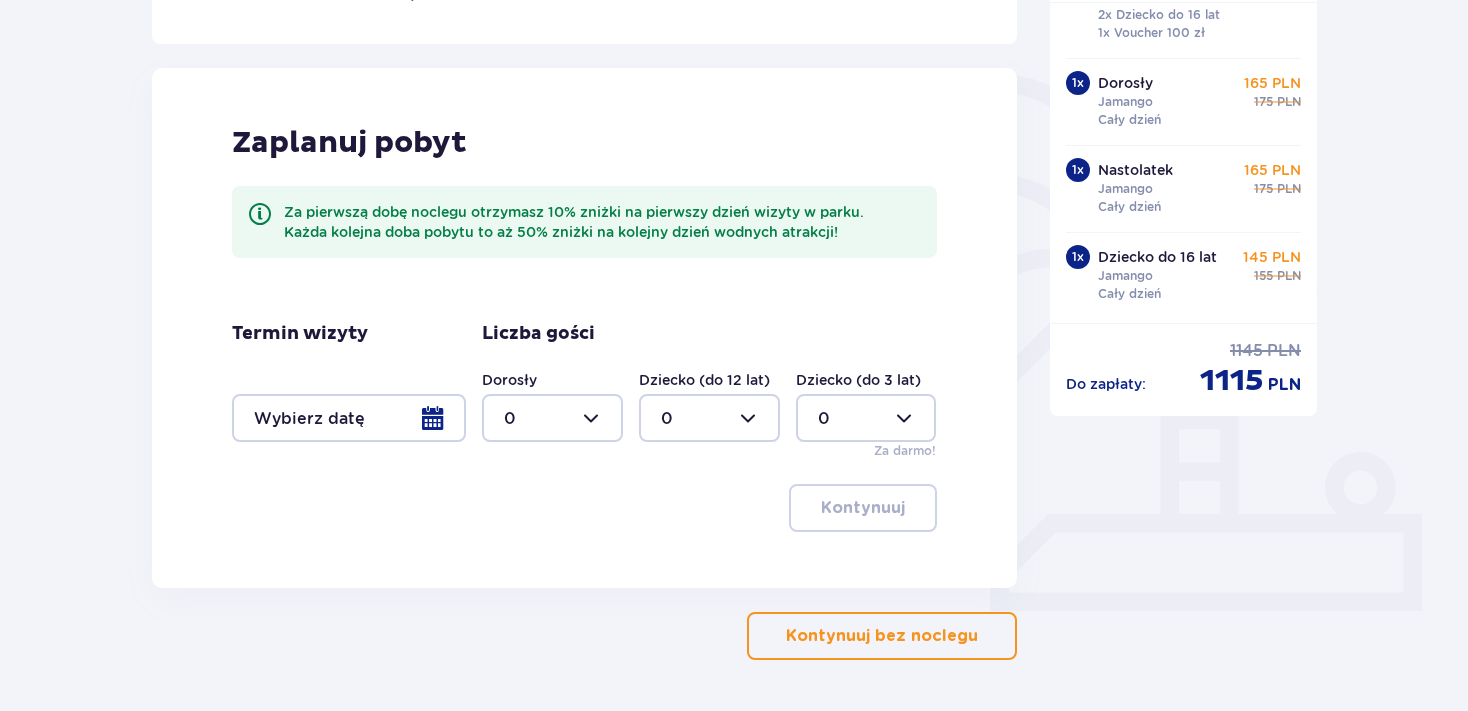 click on "Kontynuuj bez noclegu" at bounding box center [882, 636] 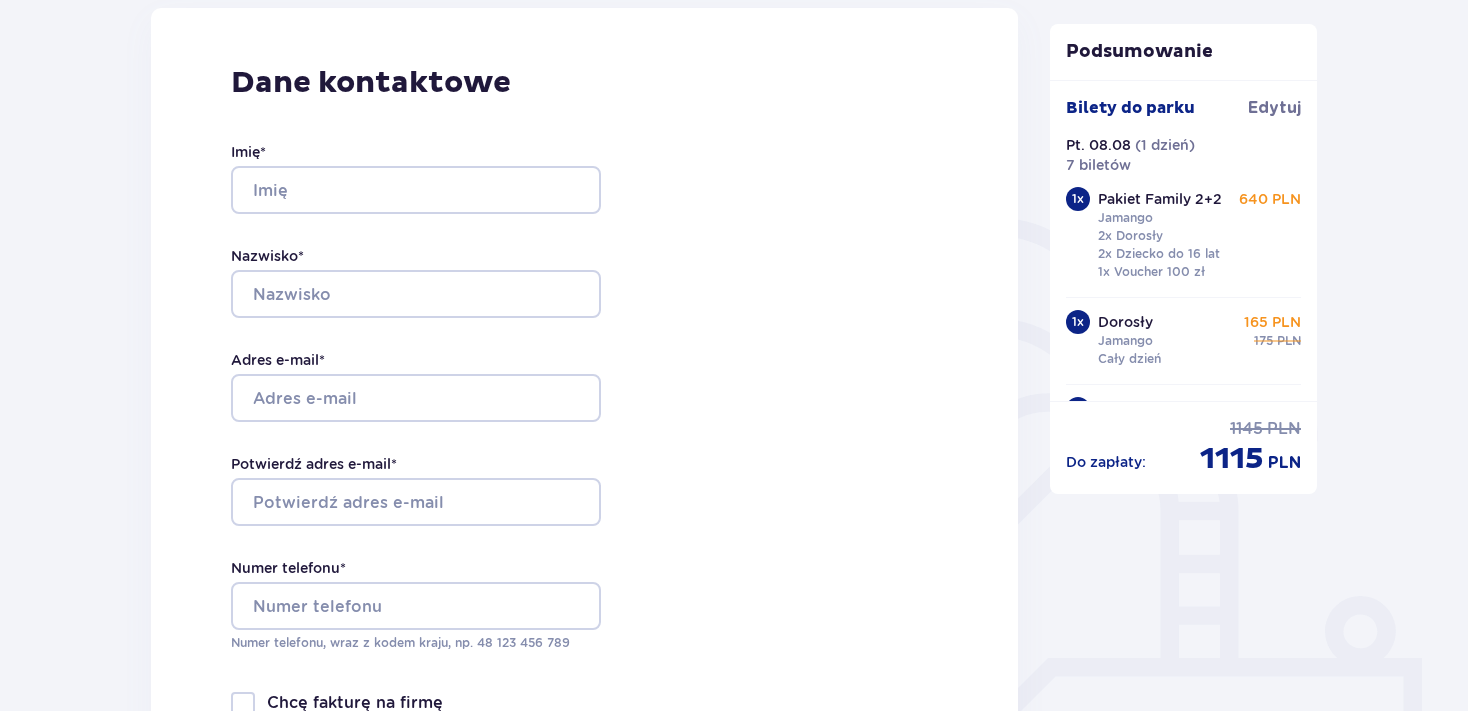 scroll, scrollTop: 316, scrollLeft: 0, axis: vertical 